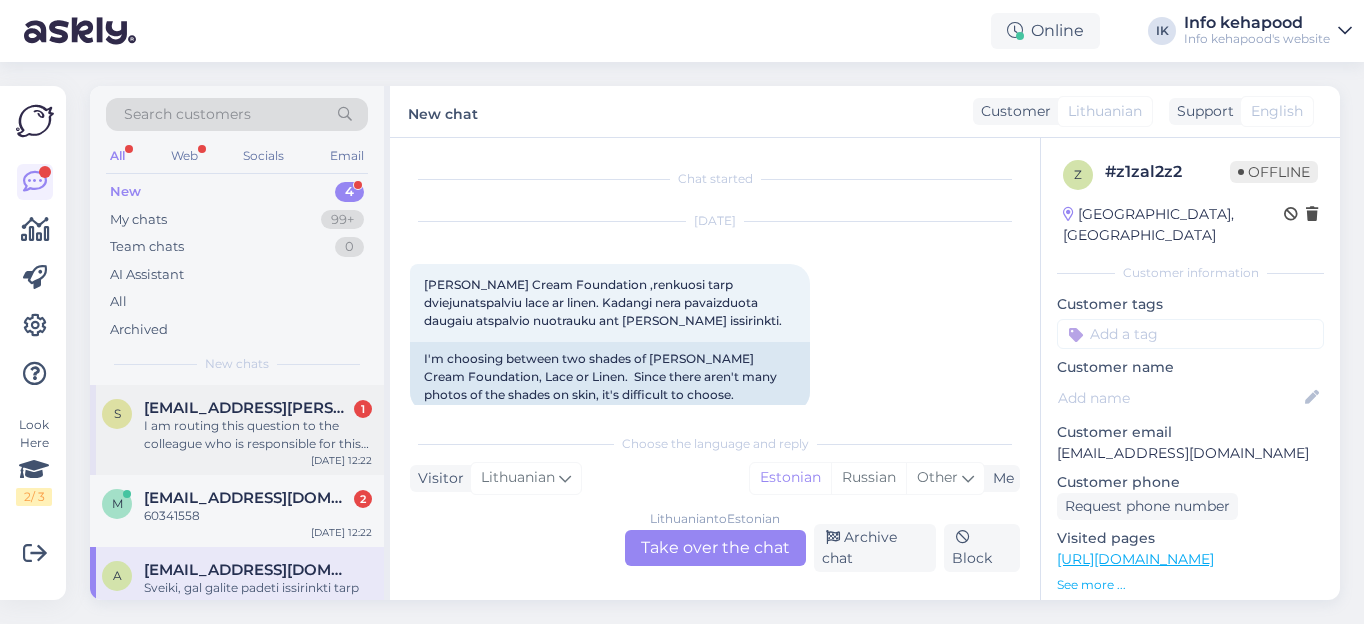 scroll, scrollTop: 0, scrollLeft: 0, axis: both 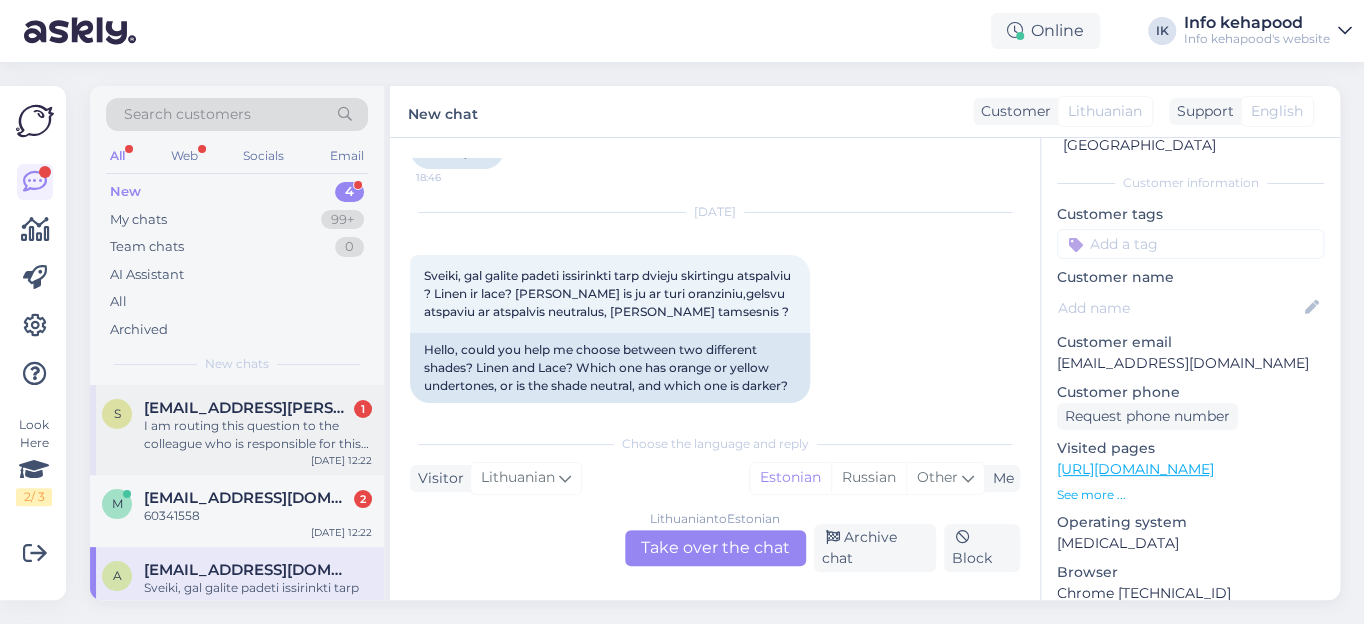 click on "I am routing this question to the colleague who is responsible for this topic. The reply might take a bit. But it’ll be saved here for you to read later." at bounding box center (258, 435) 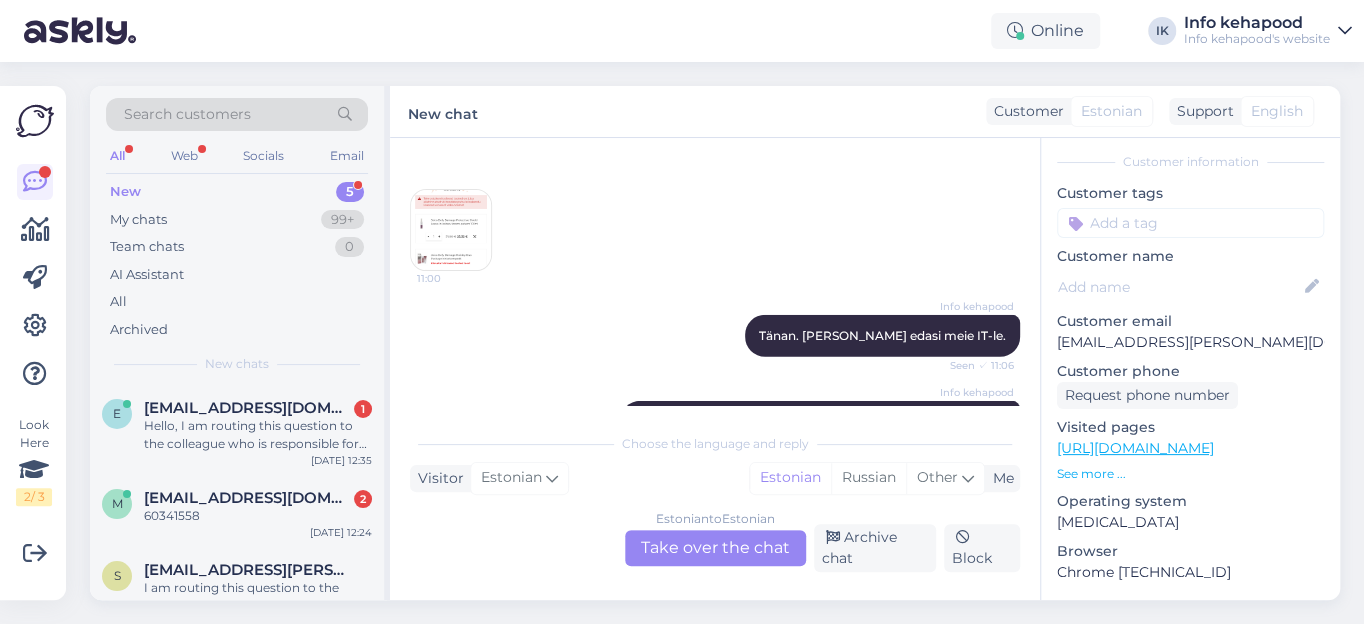 scroll, scrollTop: 3145, scrollLeft: 0, axis: vertical 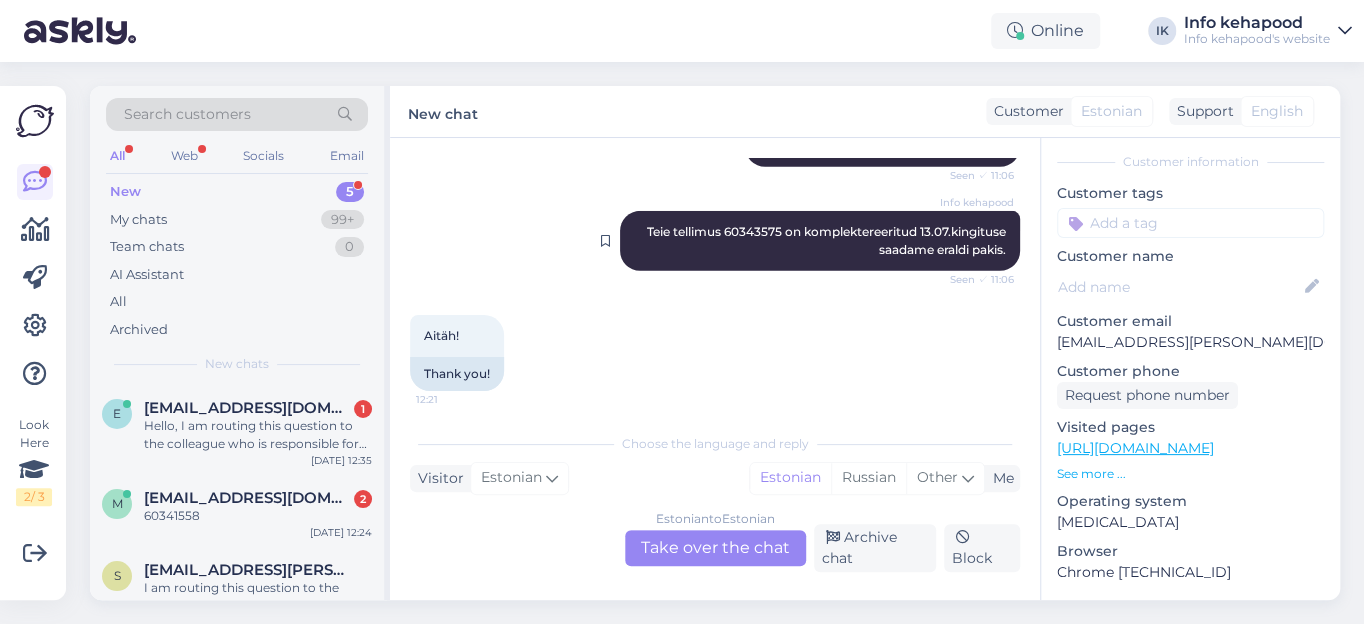 click on "Teie tellimus 60343575 on komplektereeritud 13.07.kingituse saadame eraldi pakis." at bounding box center [828, 240] 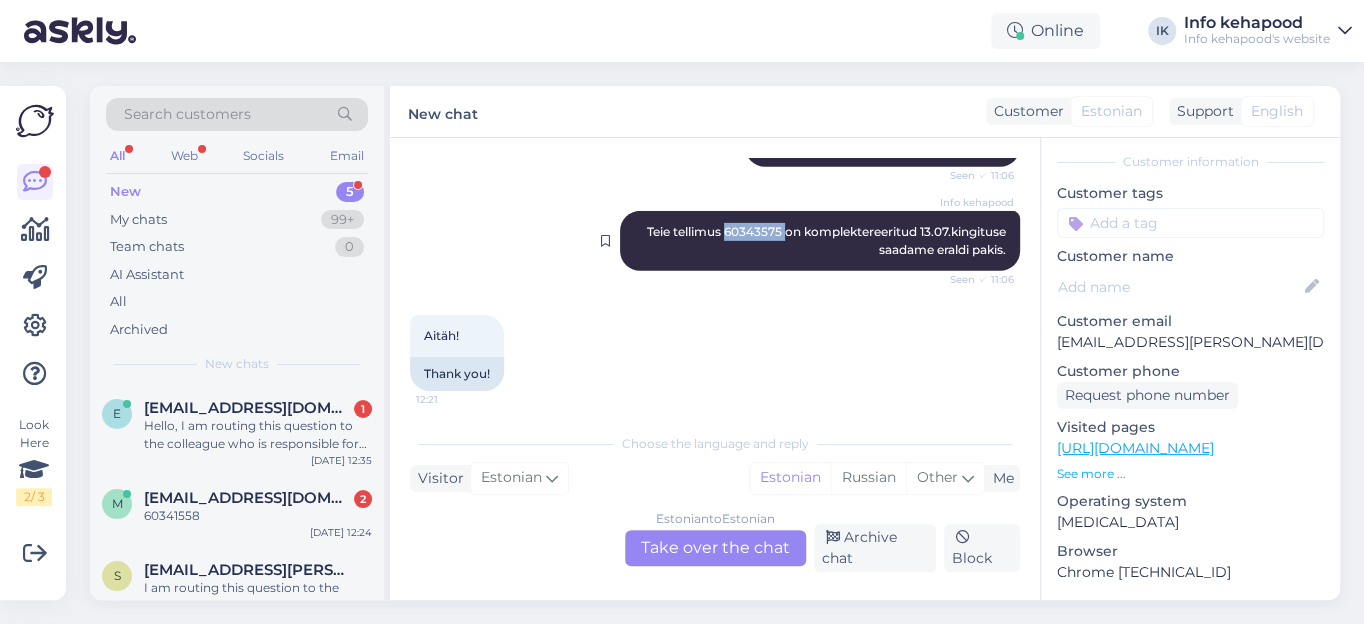 click on "Teie tellimus 60343575 on komplektereeritud 13.07.kingituse saadame eraldi pakis." at bounding box center (828, 240) 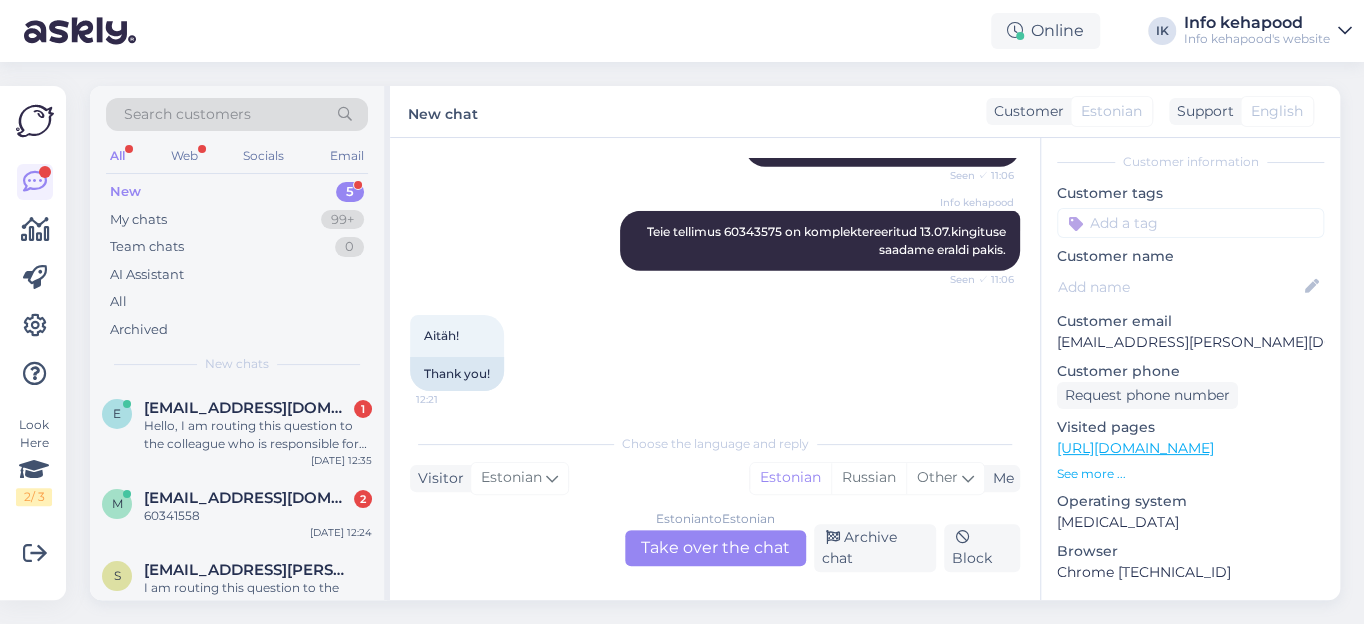 click on "Estonian  to  Estonian Take over the chat" at bounding box center [715, 548] 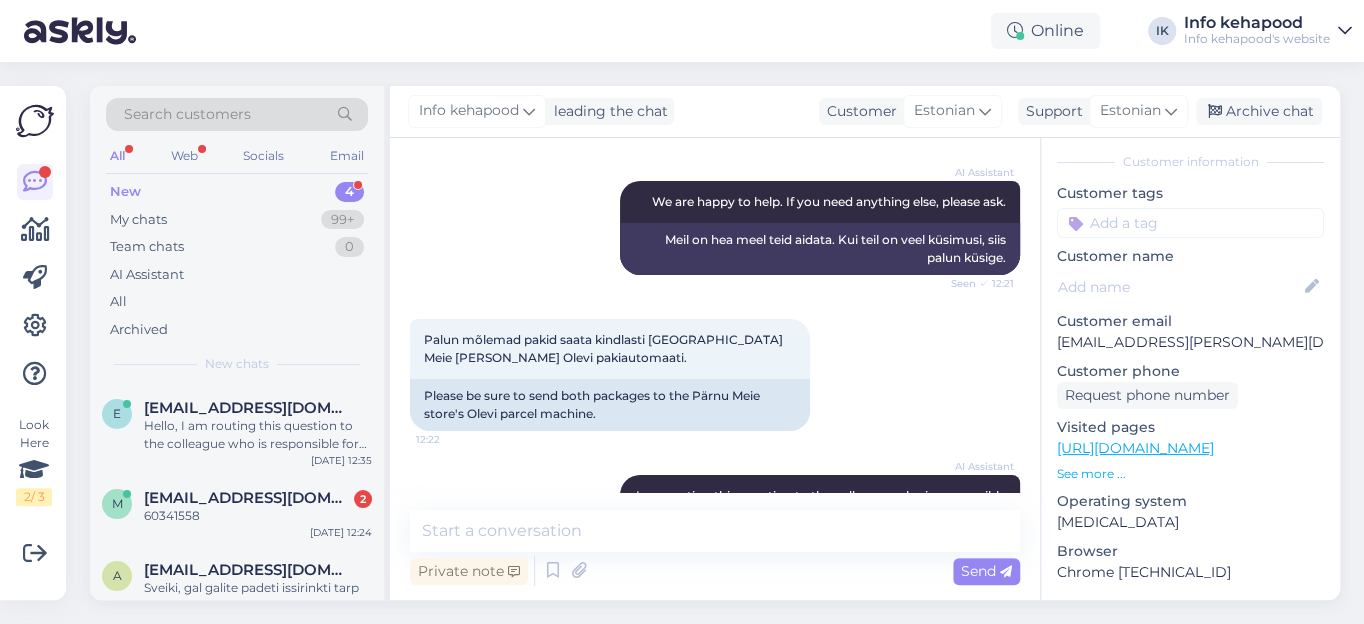 scroll, scrollTop: 3512, scrollLeft: 0, axis: vertical 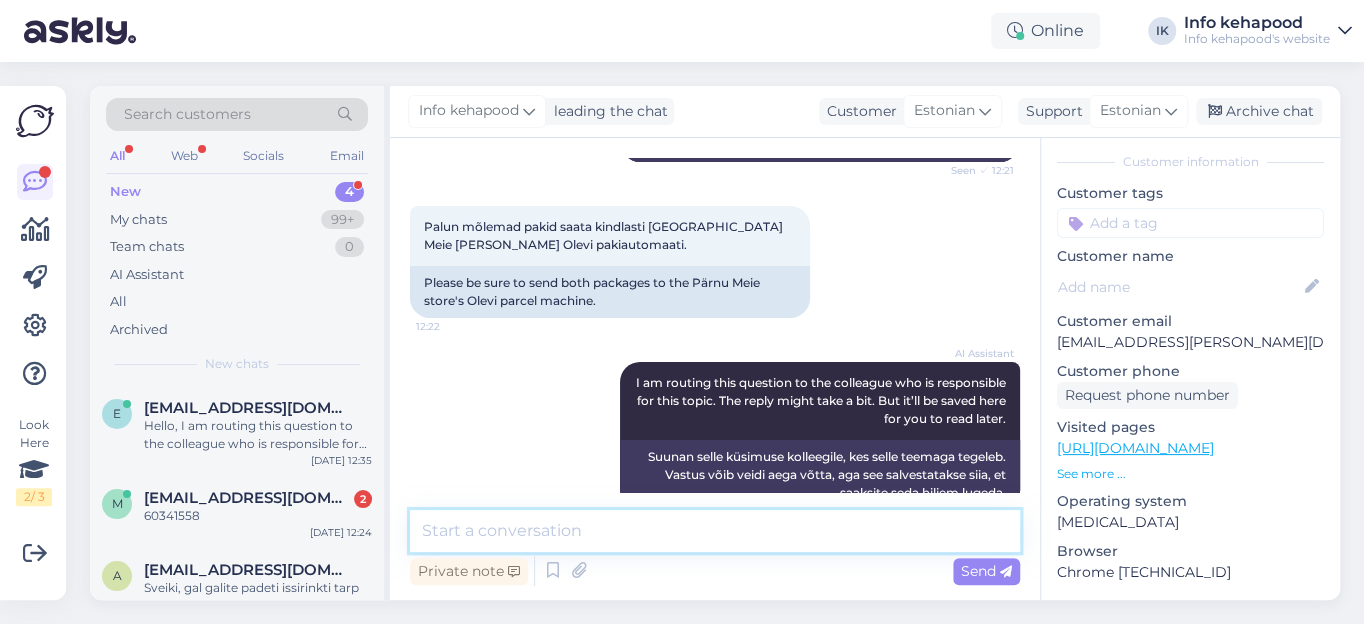 click at bounding box center [715, 531] 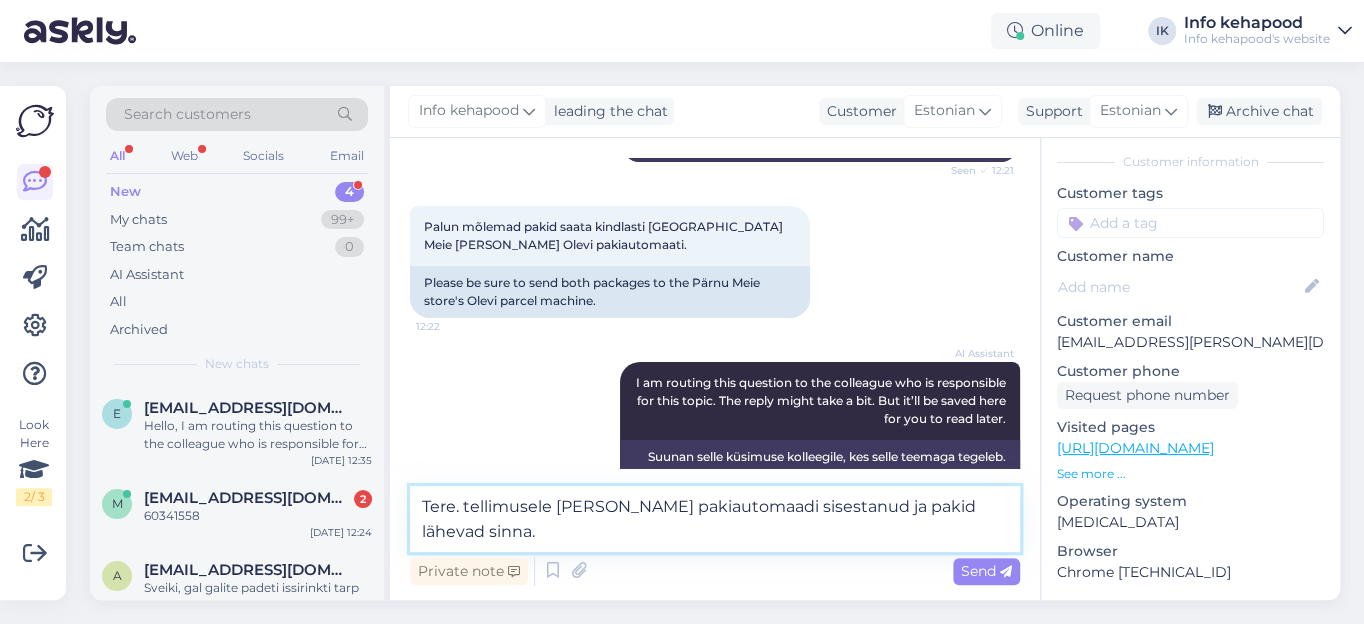 click on "Tere. tellimusele [PERSON_NAME] pakiautomaadi sisestanud ja pakid lähevad sinna." at bounding box center (715, 519) 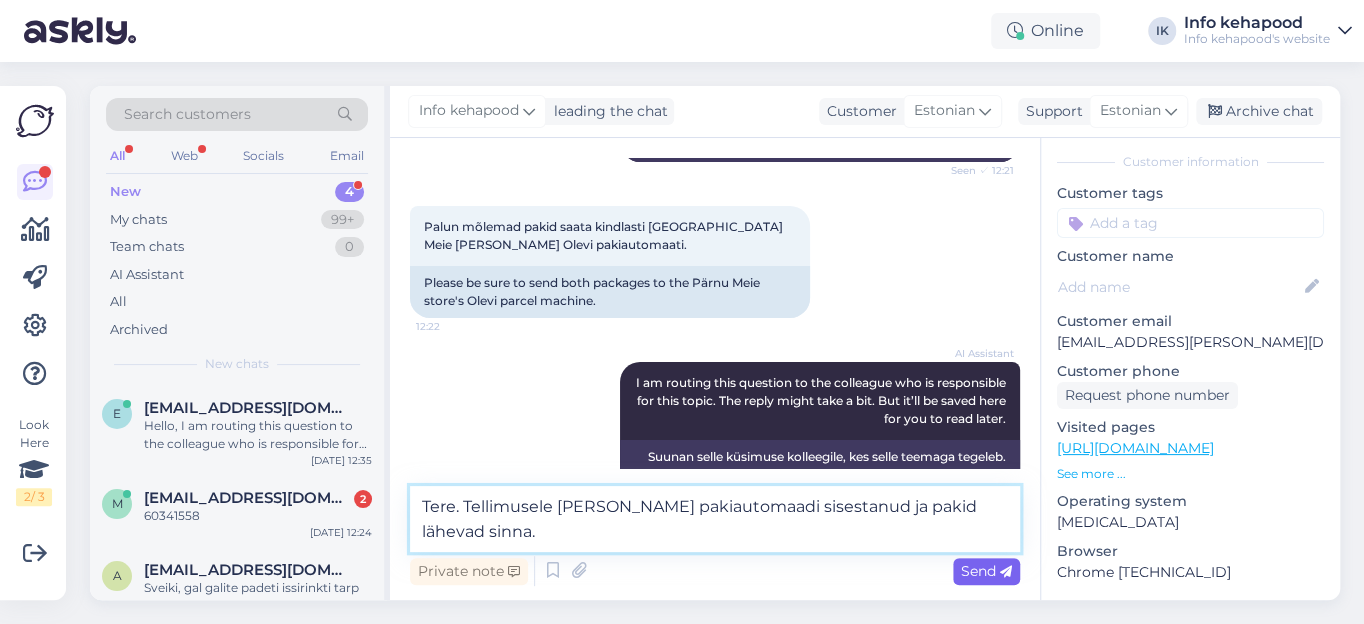 type on "Tere. Tellimusele [PERSON_NAME] pakiautomaadi sisestanud ja pakid lähevad sinna." 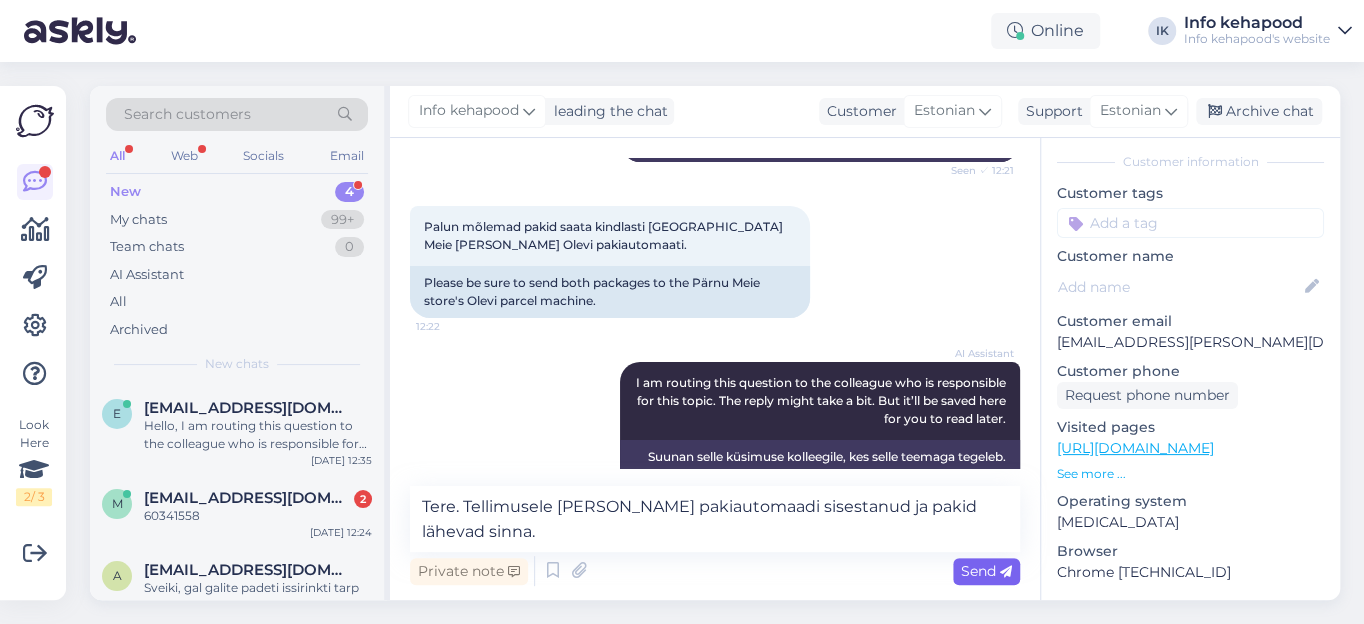 click on "Send" at bounding box center (986, 571) 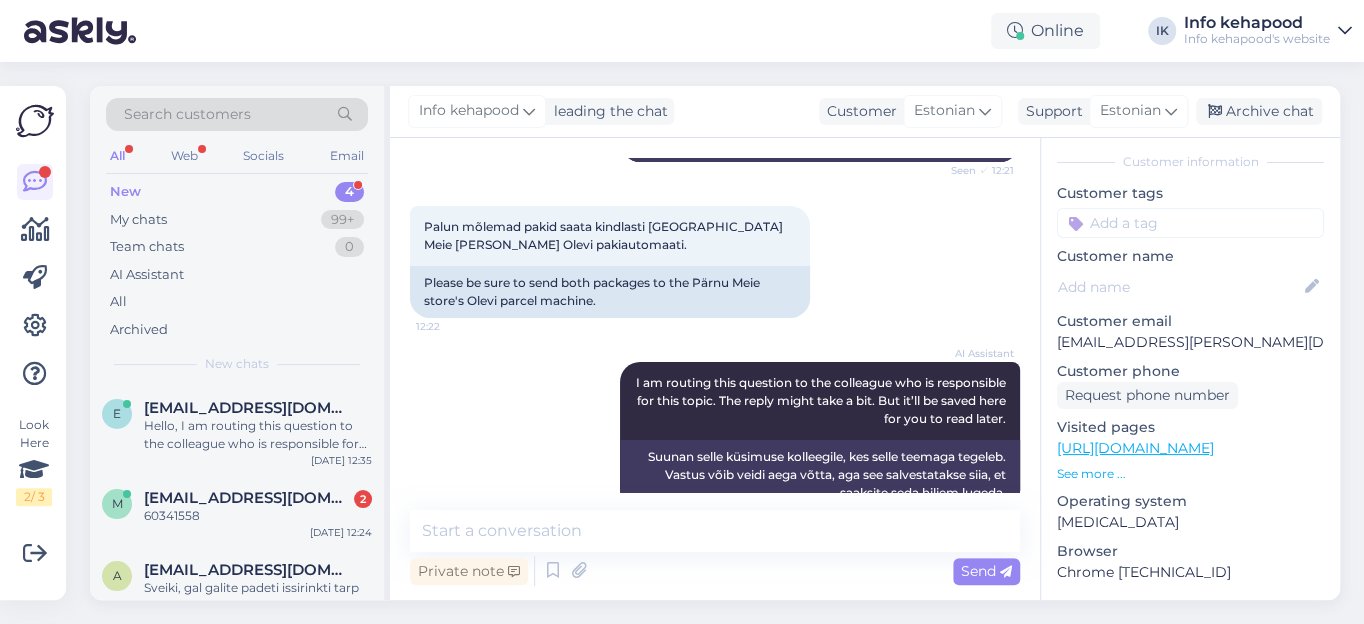 scroll, scrollTop: 3617, scrollLeft: 0, axis: vertical 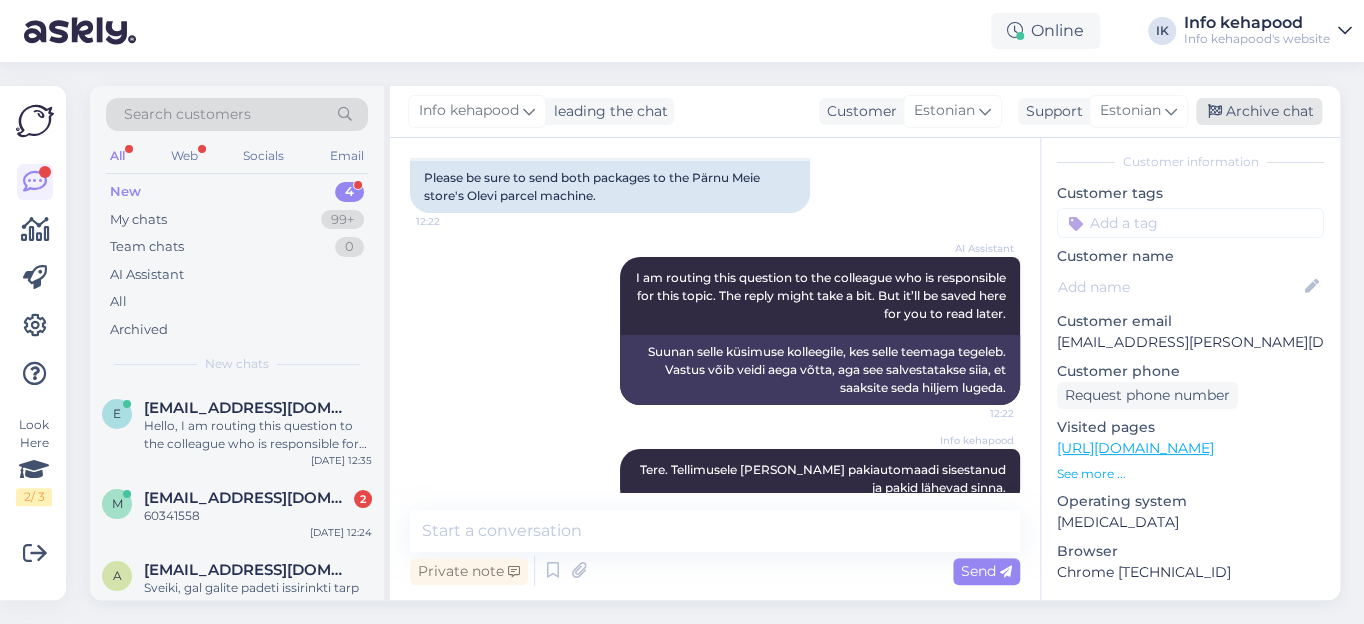 click on "Archive chat" at bounding box center [1259, 111] 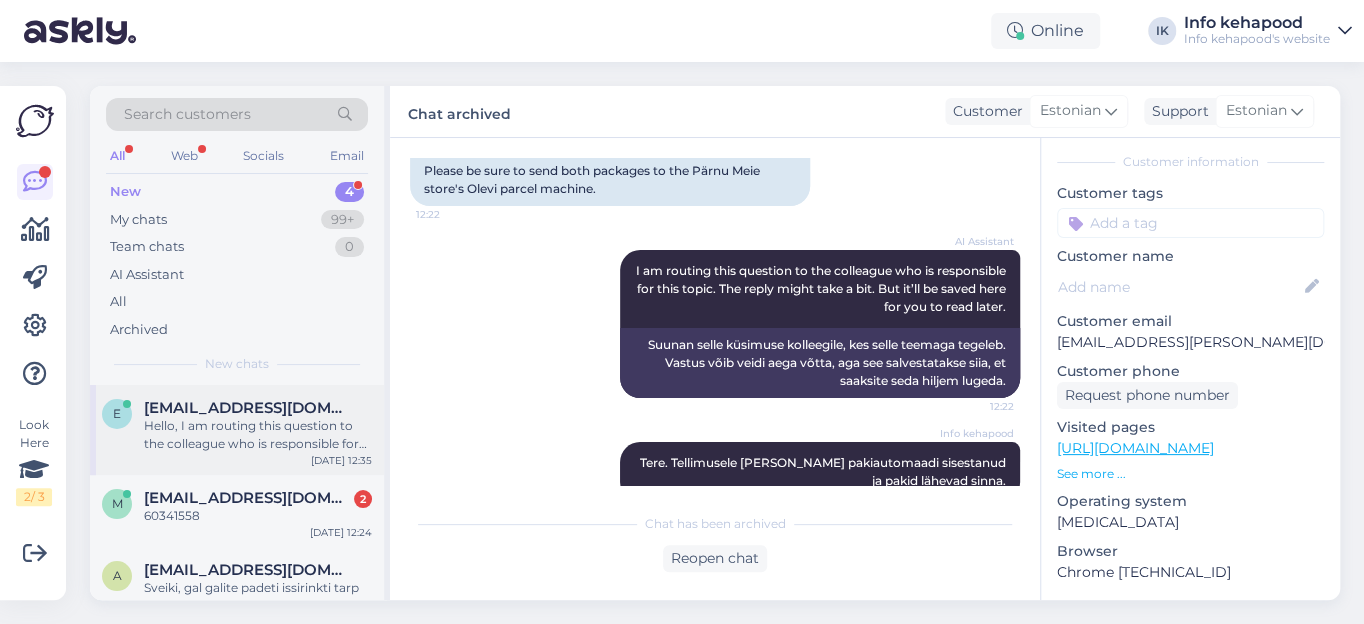 click on "Hello, I am routing this question to the colleague who is responsible for this topic. The reply might take a bit. But it’ll be saved here for you to read later." at bounding box center [258, 435] 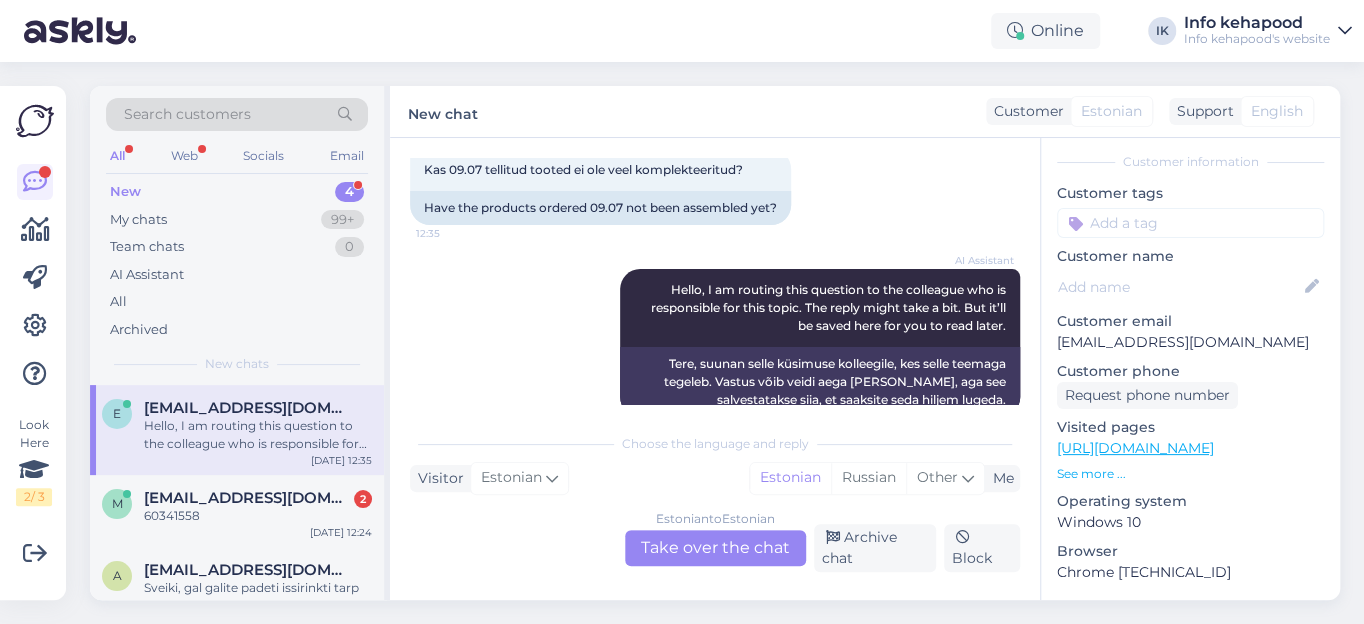 scroll, scrollTop: 148, scrollLeft: 0, axis: vertical 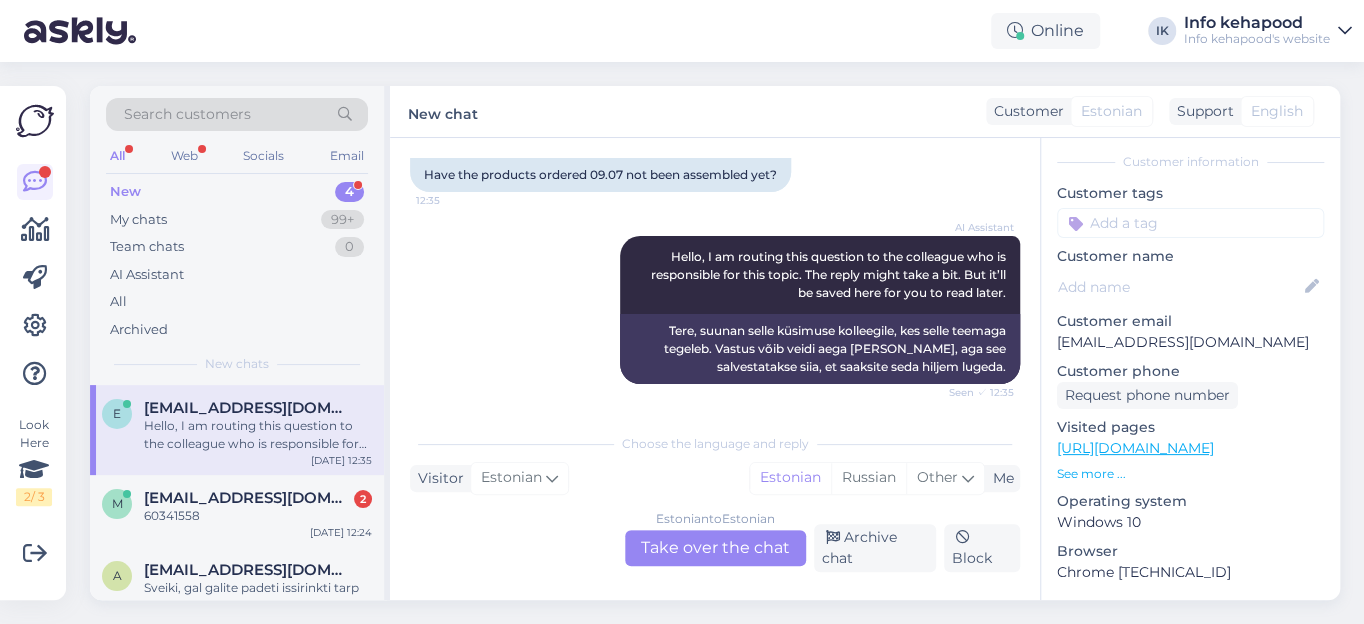 click on "Estonian  to  Estonian Take over the chat" at bounding box center [715, 548] 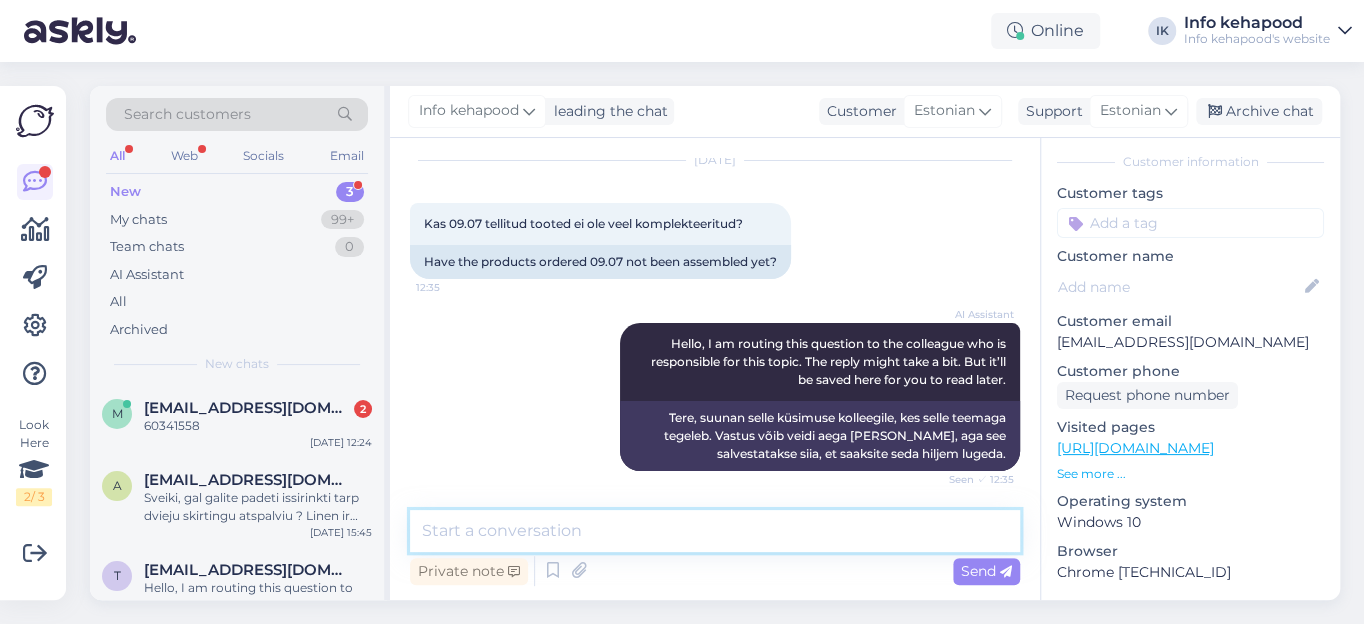 click at bounding box center [715, 531] 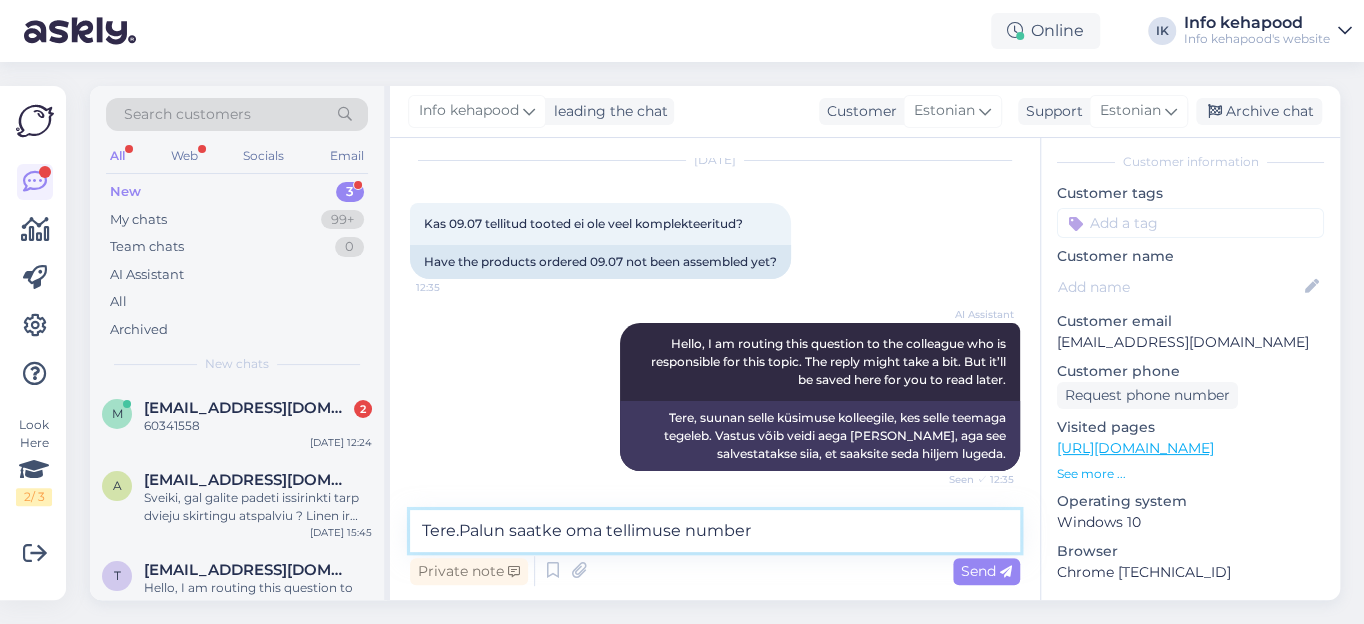 click on "Tere.Palun saatke oma tellimuse number" at bounding box center [715, 531] 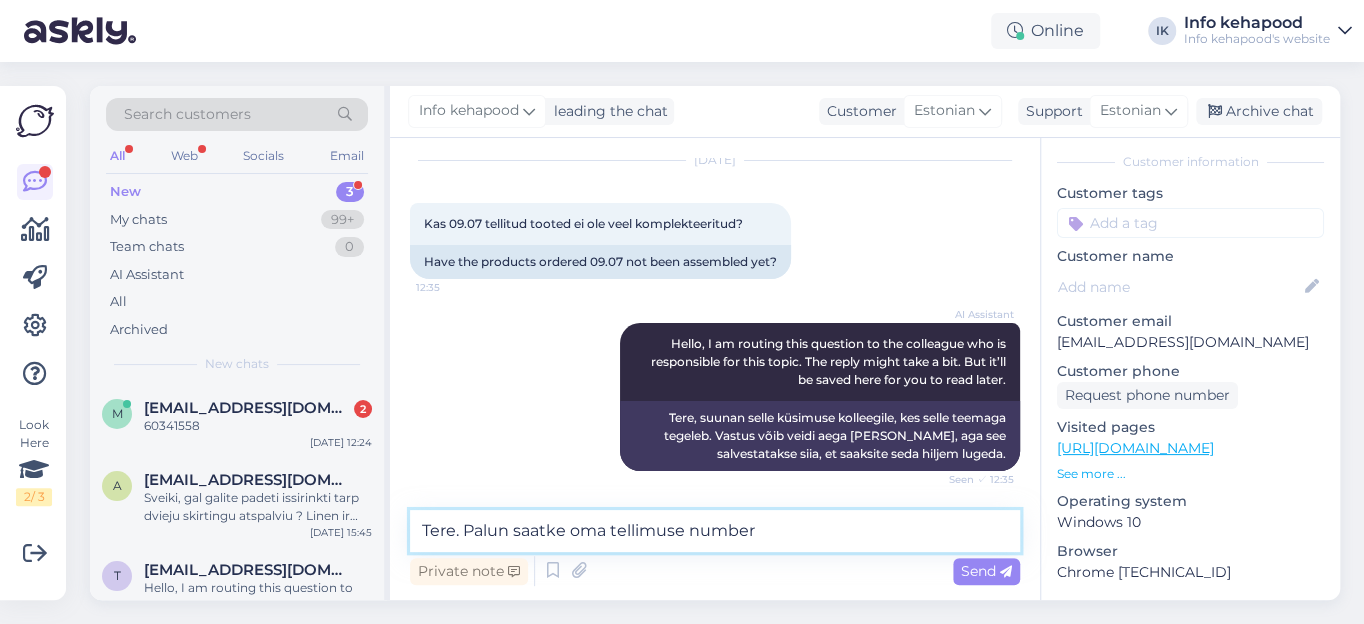click on "Tere. Palun saatke oma tellimuse number" at bounding box center [715, 531] 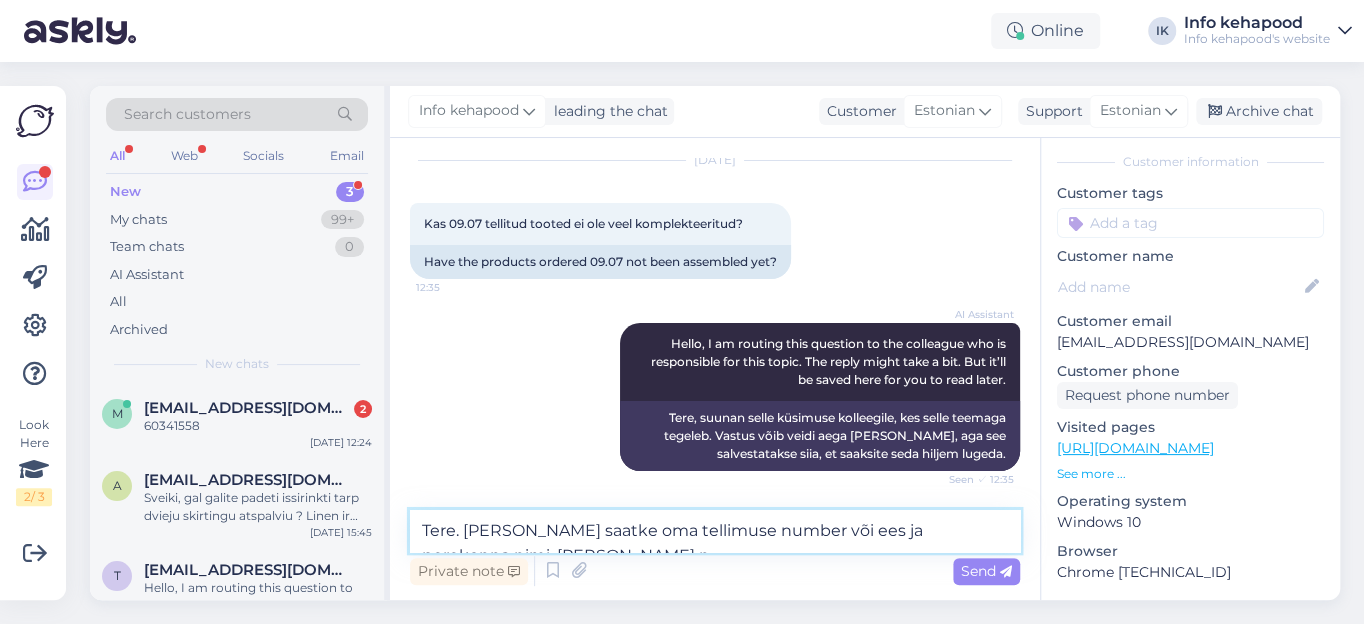 scroll, scrollTop: 85, scrollLeft: 0, axis: vertical 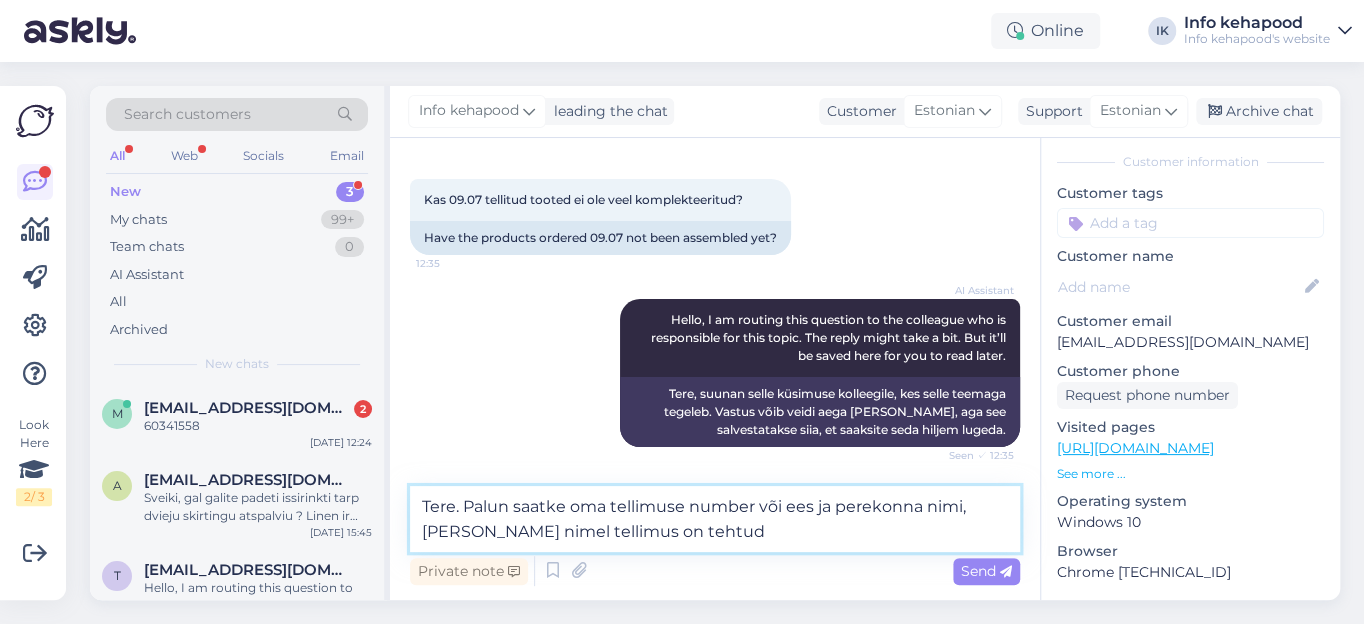 type on "Tere. Palun saatke oma tellimuse number või ees ja perekonna nimi, [PERSON_NAME] nimel tellimus on tehtud." 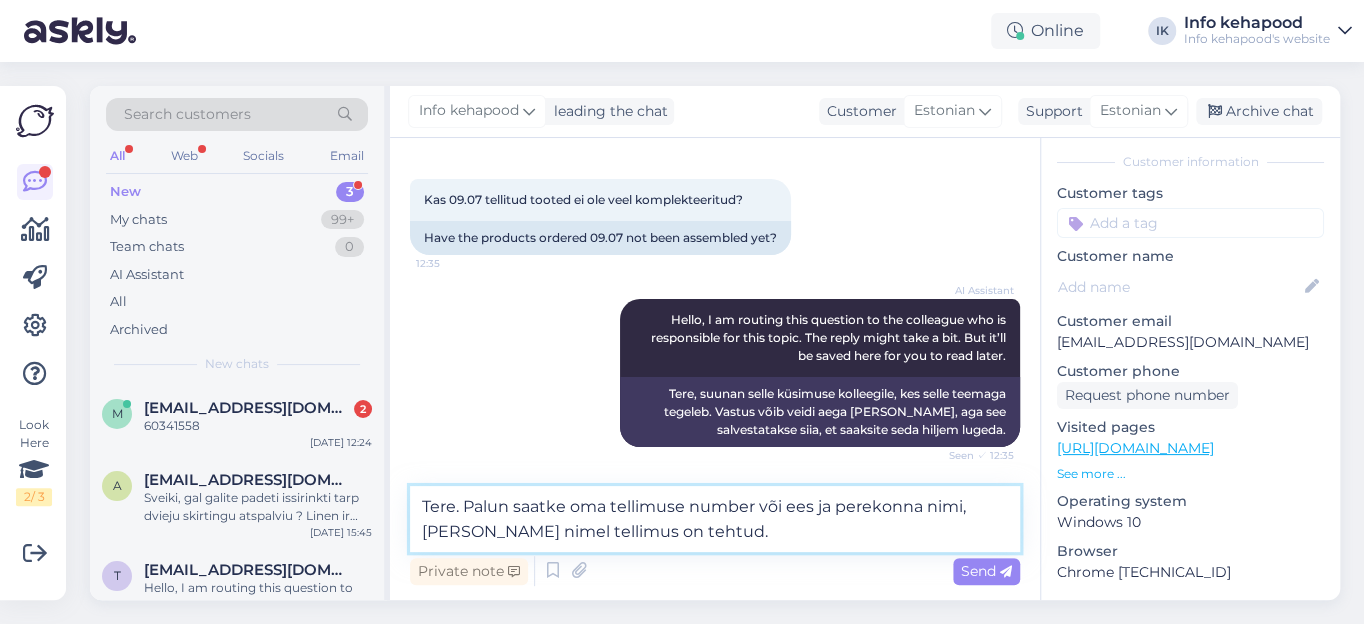 type 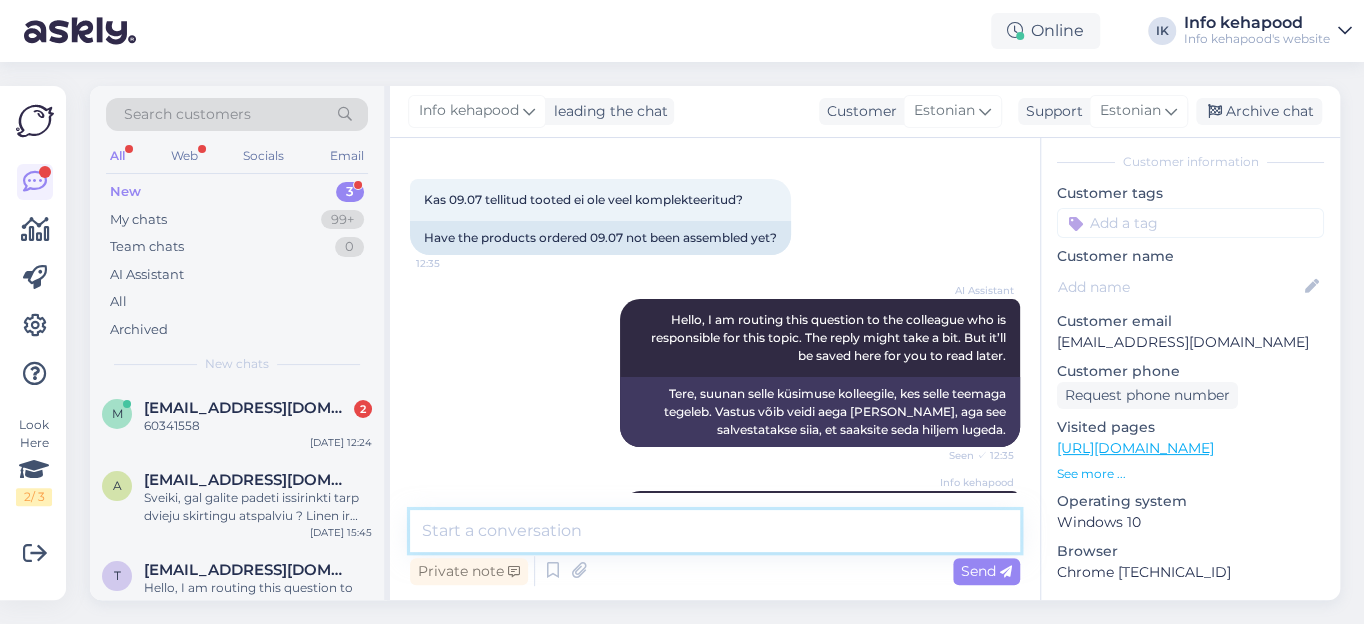 scroll, scrollTop: 165, scrollLeft: 0, axis: vertical 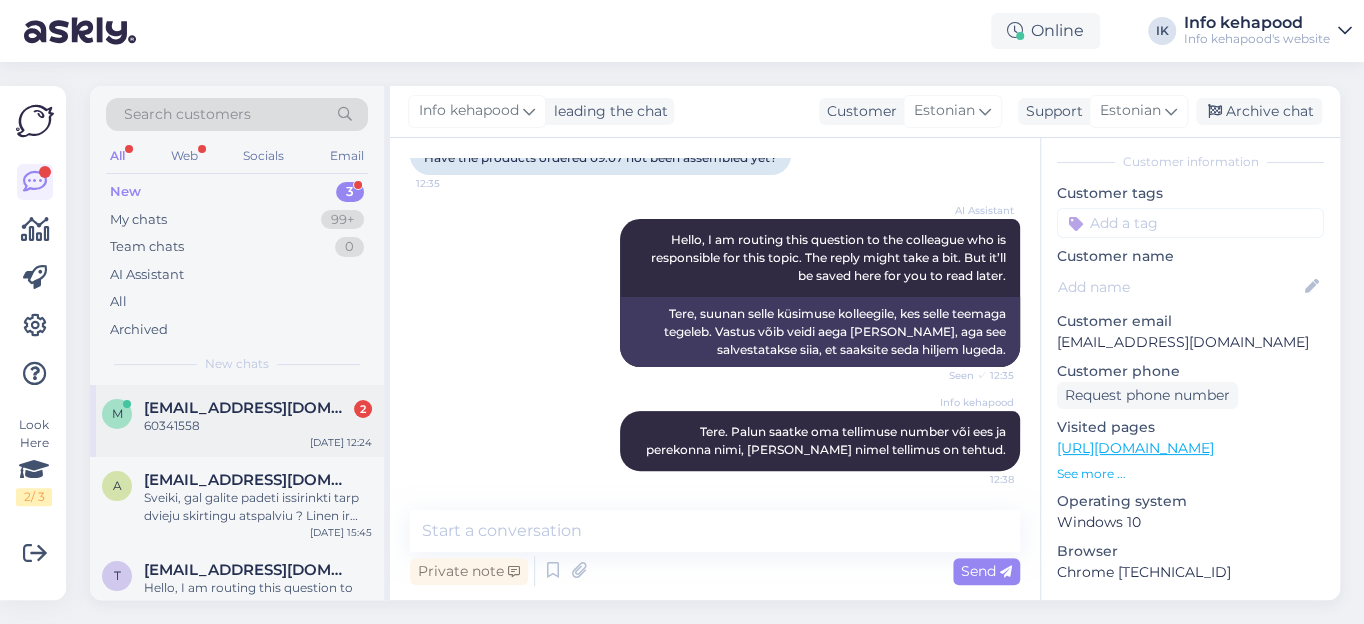 click on "[EMAIL_ADDRESS][DOMAIN_NAME]" at bounding box center (248, 408) 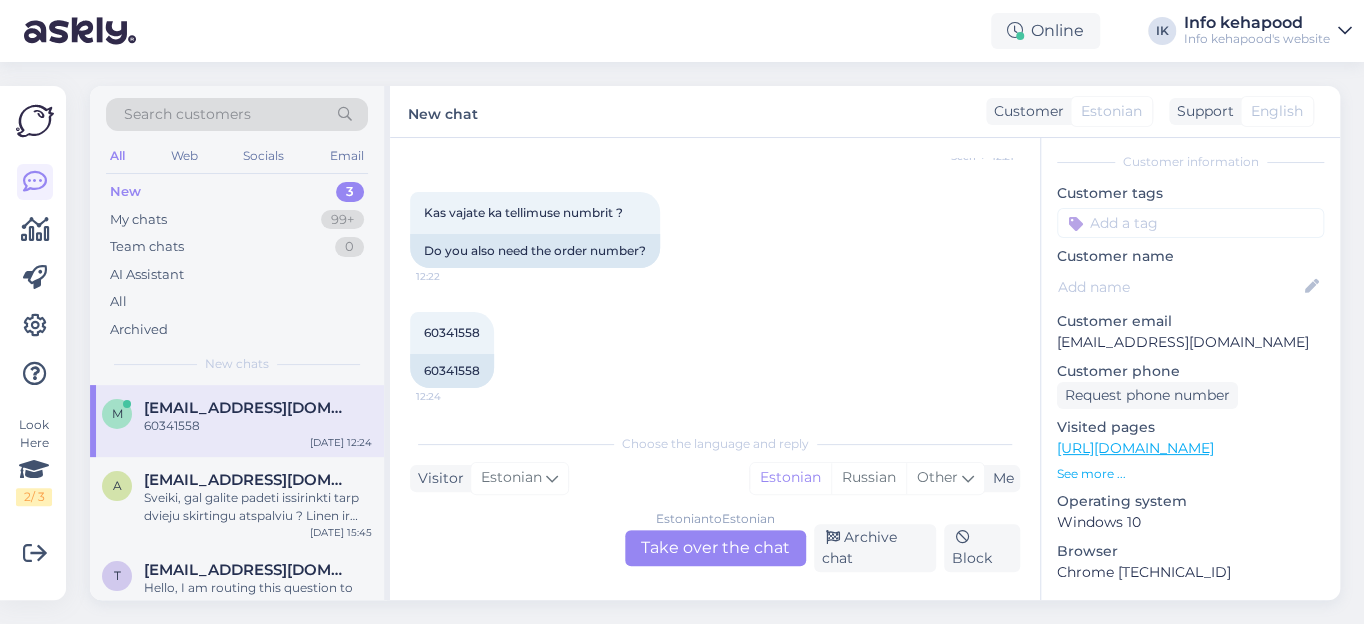 scroll, scrollTop: 1485, scrollLeft: 0, axis: vertical 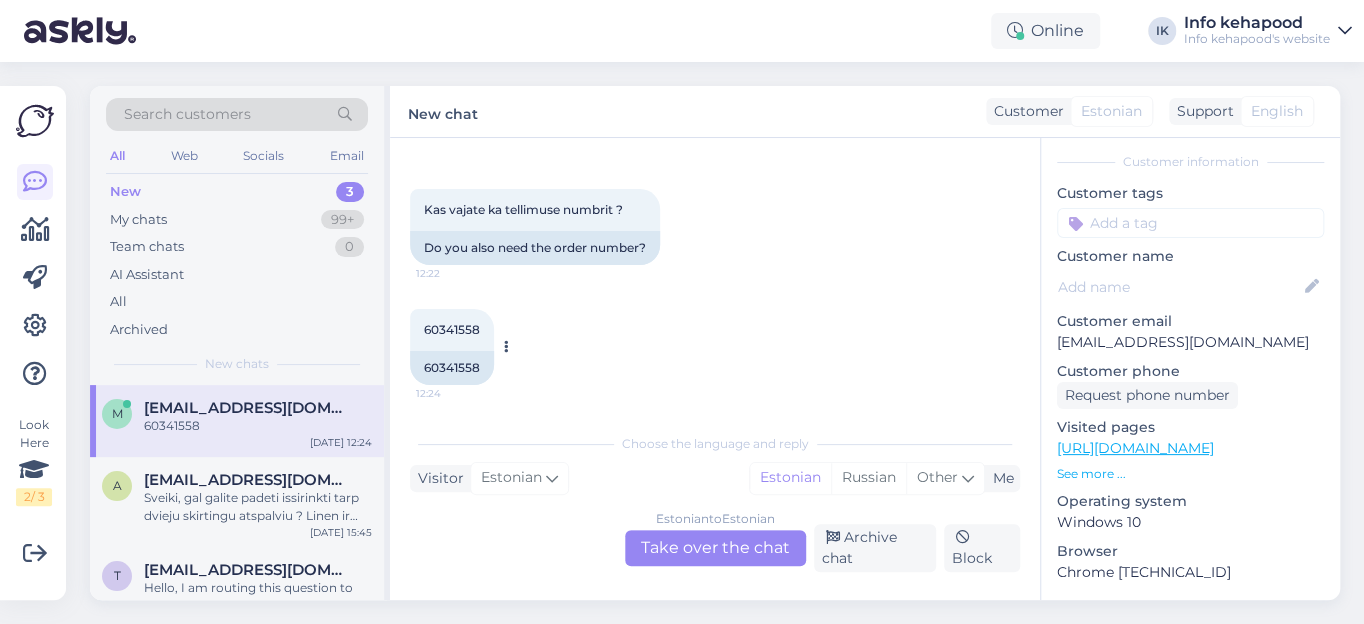 click on "60341558" at bounding box center (452, 329) 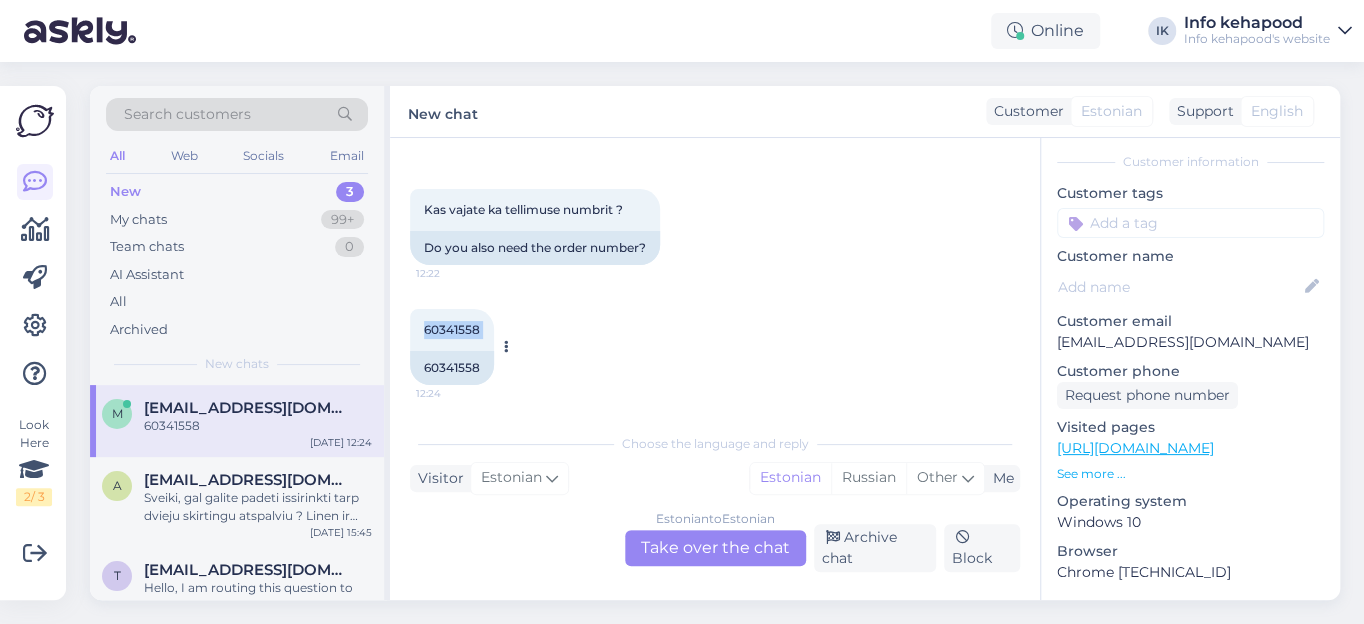 click on "60341558" at bounding box center [452, 329] 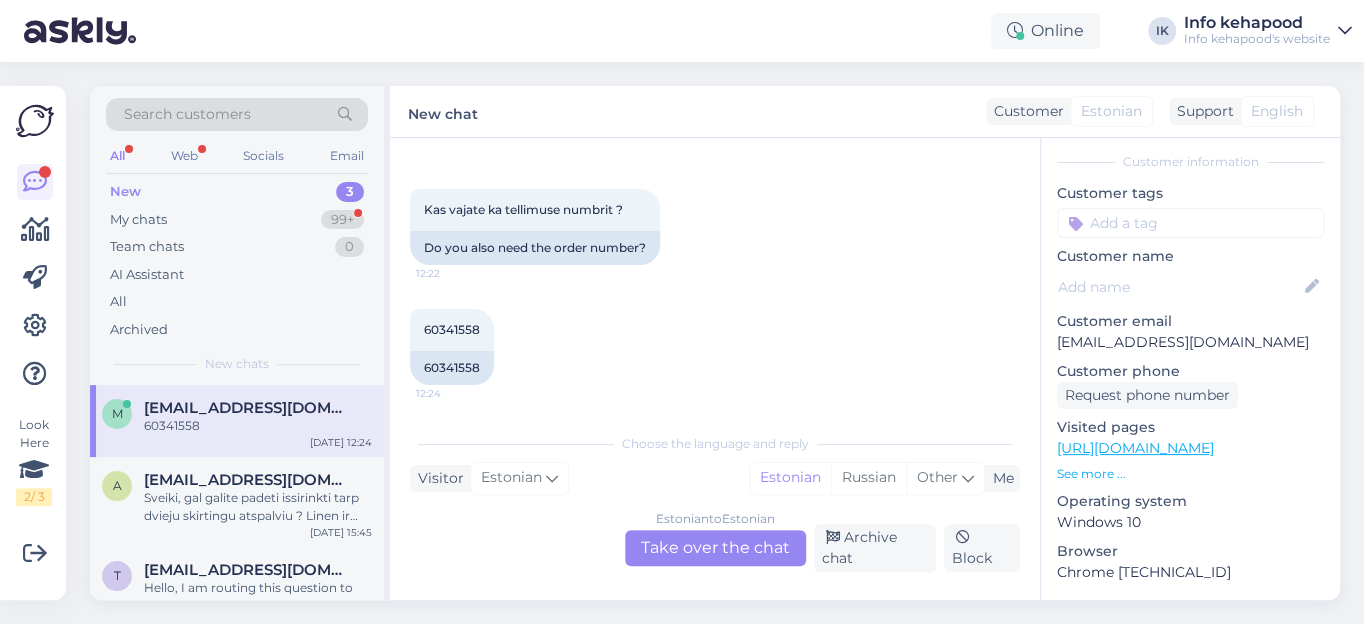 click on "Estonian  to  Estonian Take over the chat" at bounding box center [715, 548] 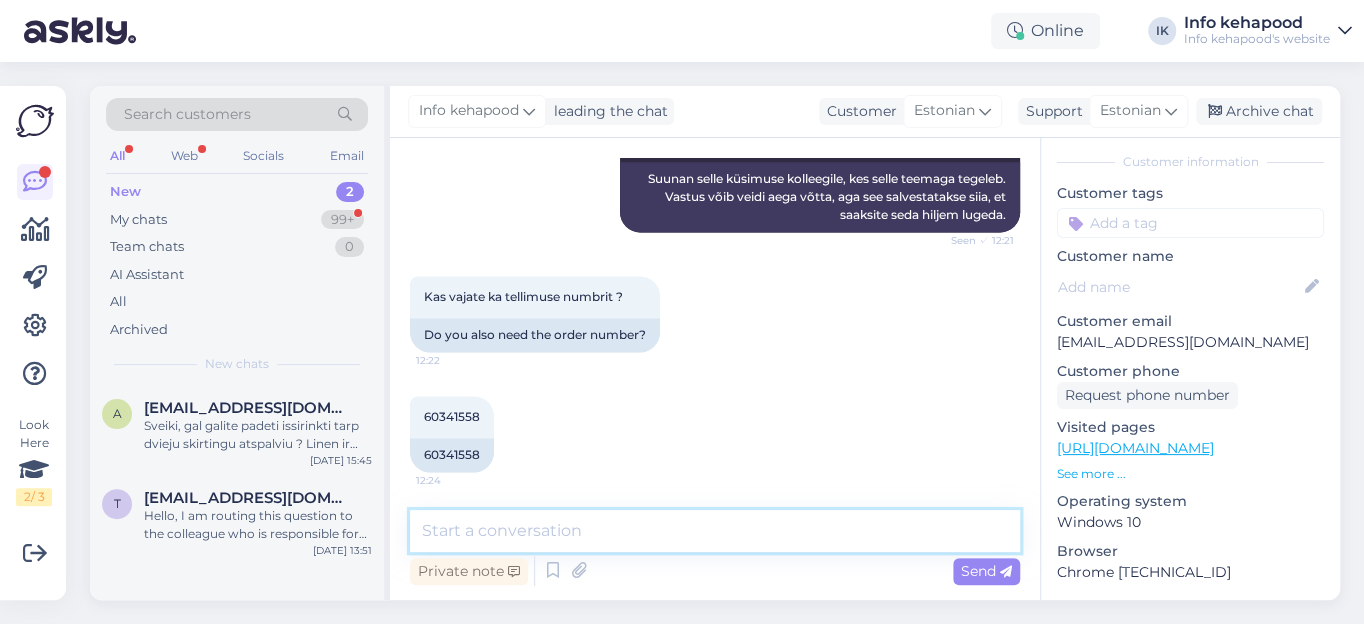 click at bounding box center [715, 531] 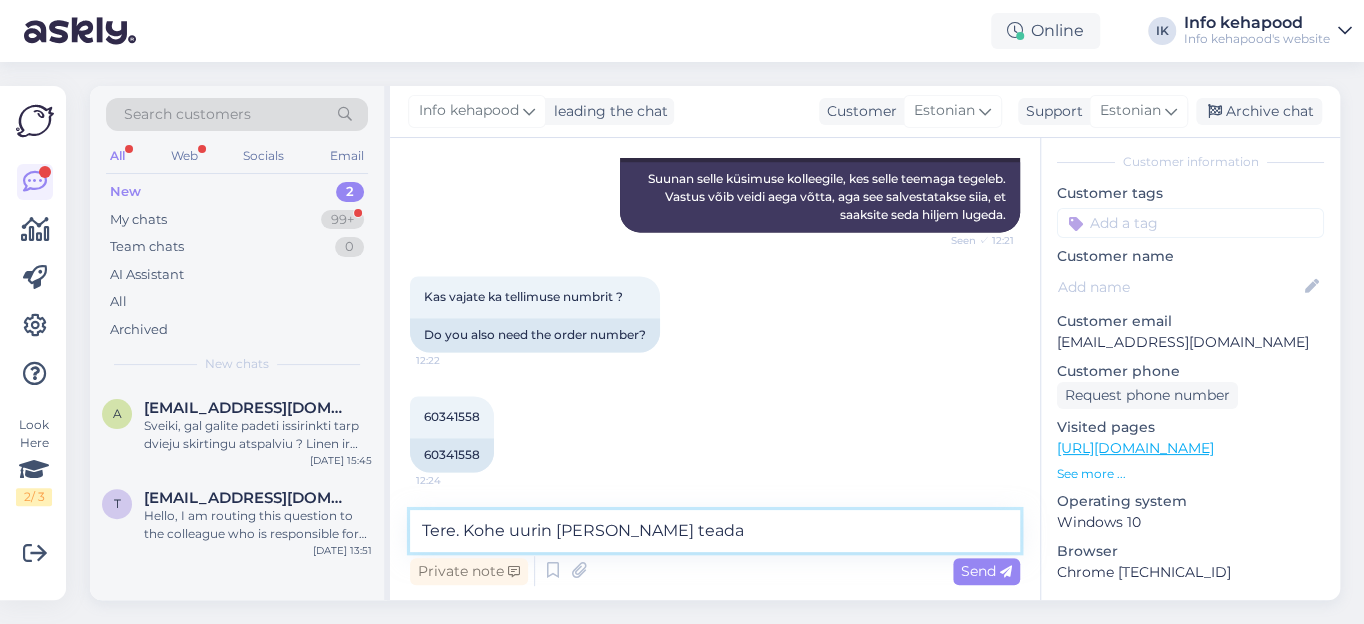 type on "Tere. Kohe uurin [PERSON_NAME] teada." 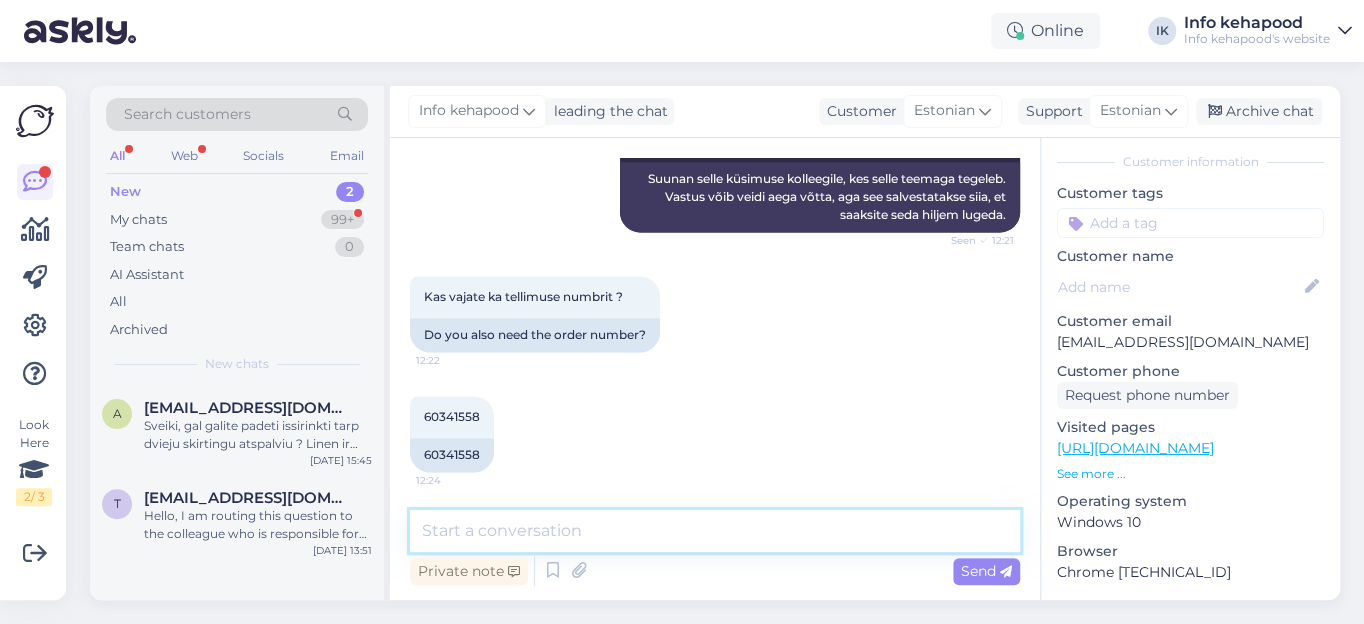 scroll, scrollTop: 1484, scrollLeft: 0, axis: vertical 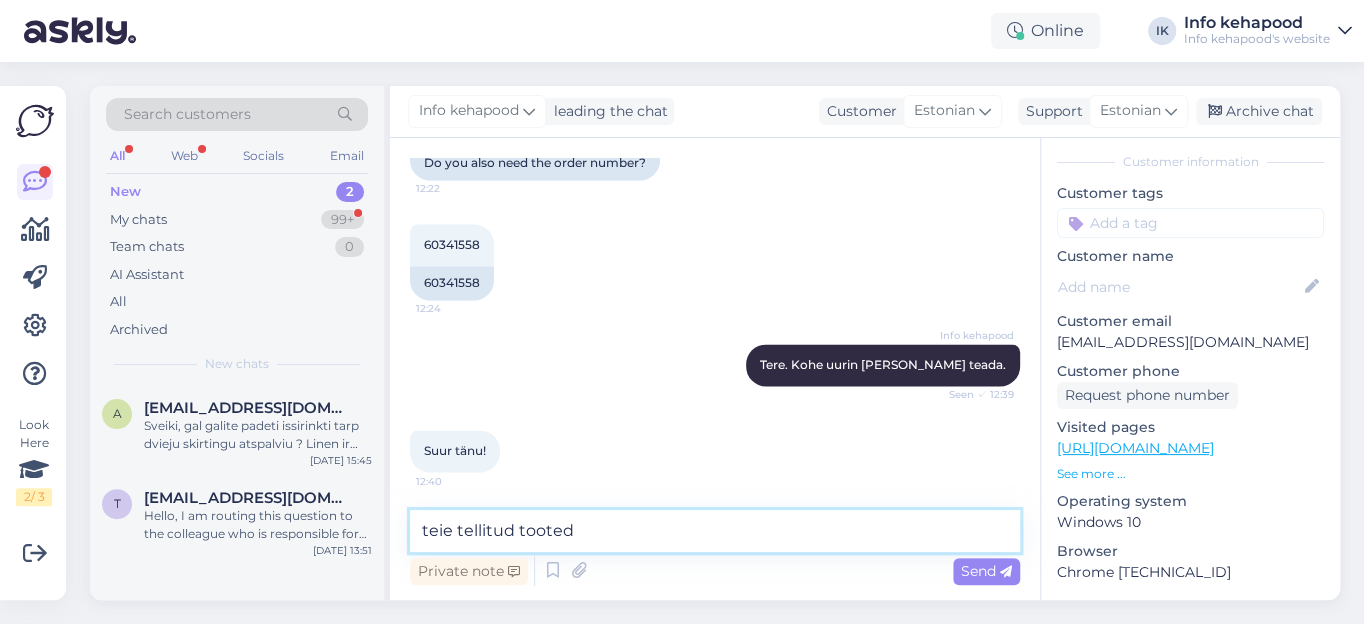 click on "teie tellitud tooted" at bounding box center [715, 531] 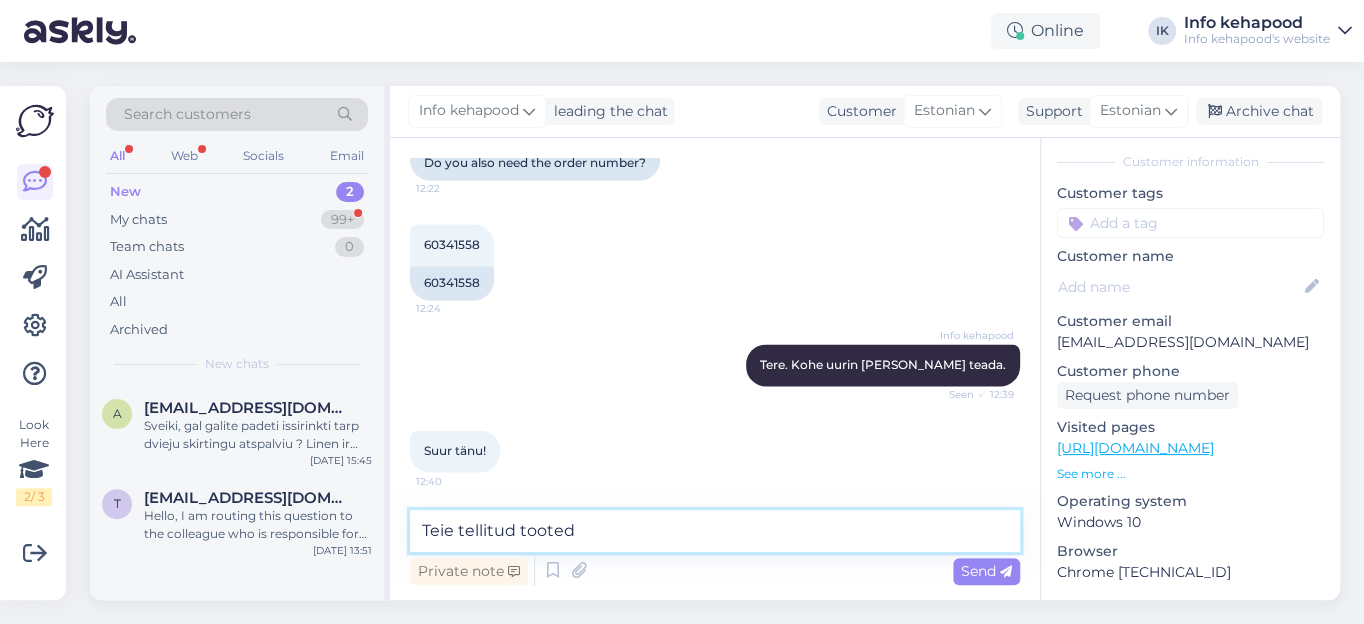 click on "Teie tellitud tooted" at bounding box center (715, 531) 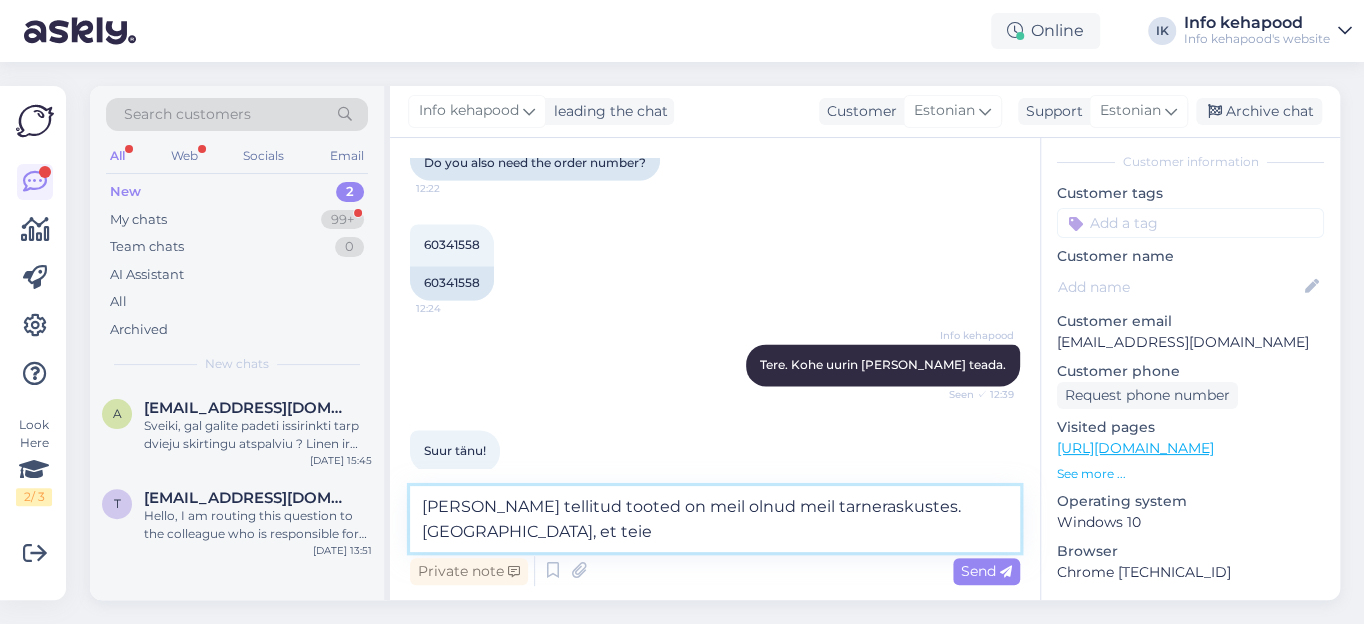 scroll, scrollTop: 1591, scrollLeft: 0, axis: vertical 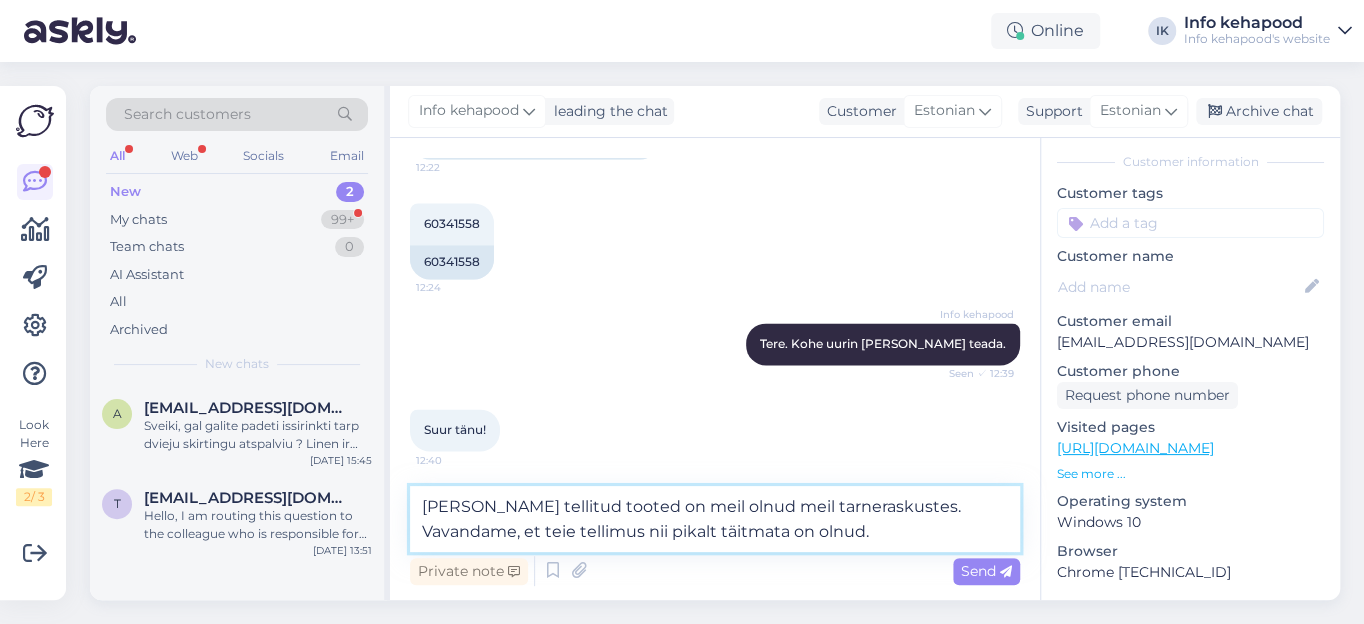 click on "[PERSON_NAME] tellitud tooted on meil olnud meil tarneraskustes. Vavandame, et teie tellimus nii pikalt täitmata on olnud." at bounding box center (715, 519) 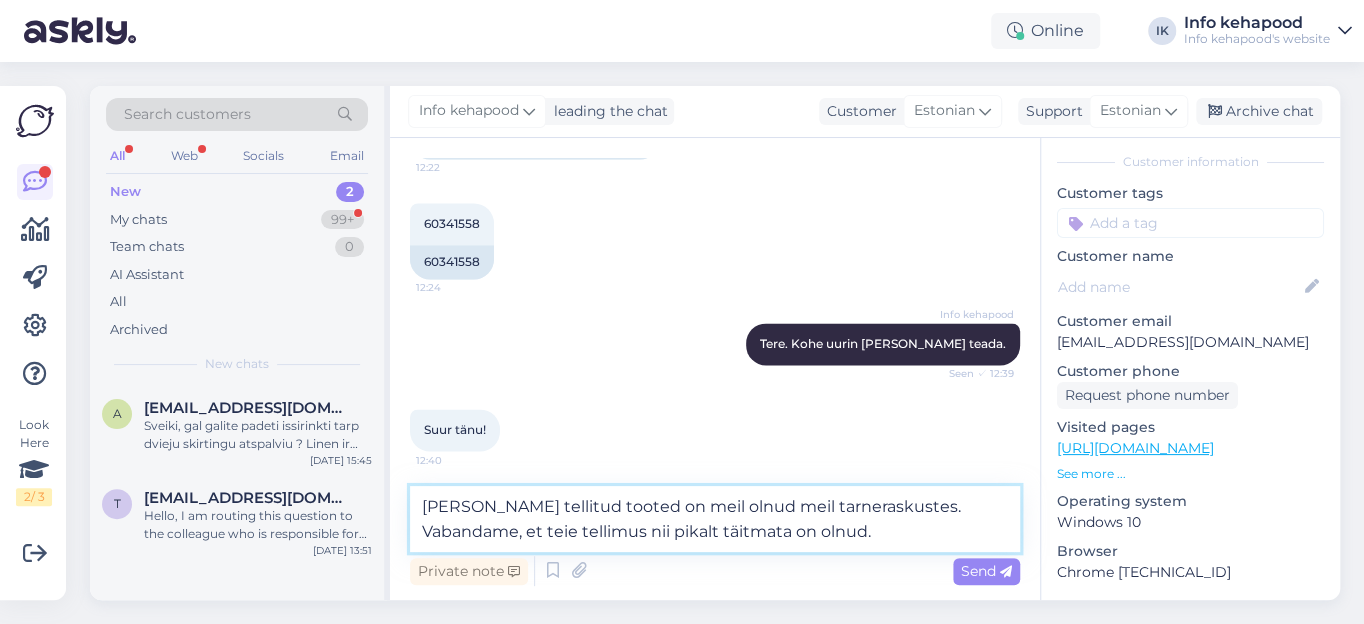 drag, startPoint x: 856, startPoint y: 499, endPoint x: 977, endPoint y: 545, distance: 129.44884 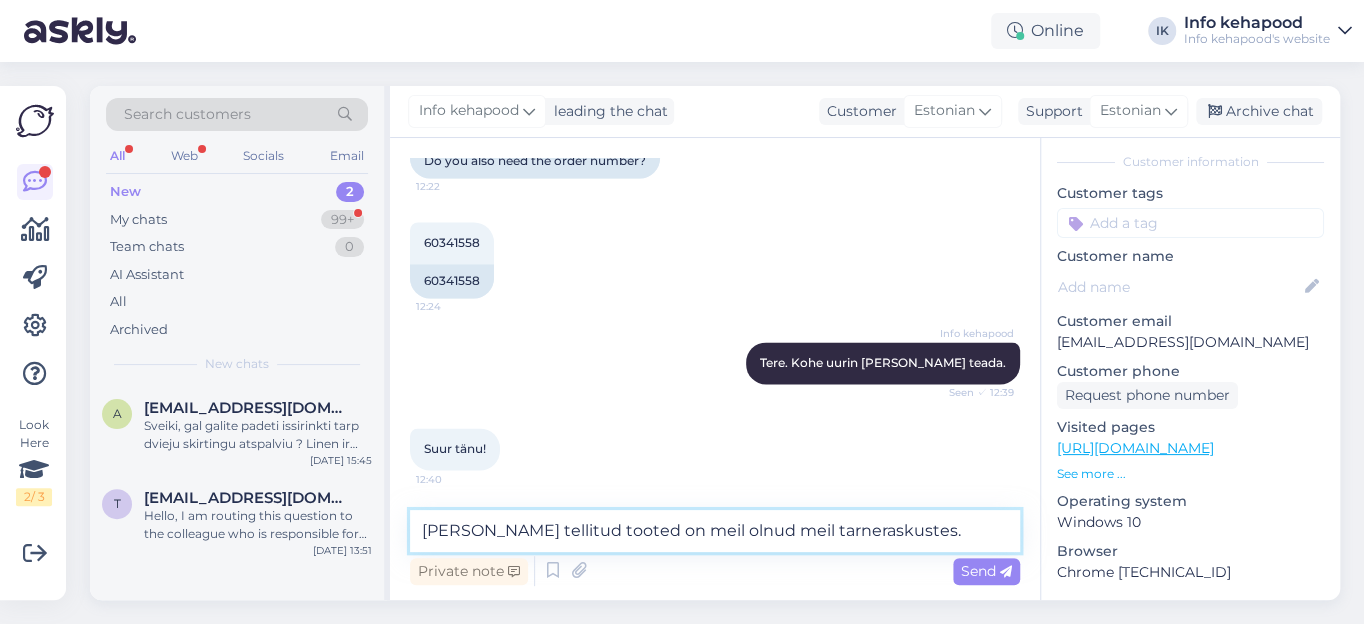 scroll, scrollTop: 1570, scrollLeft: 0, axis: vertical 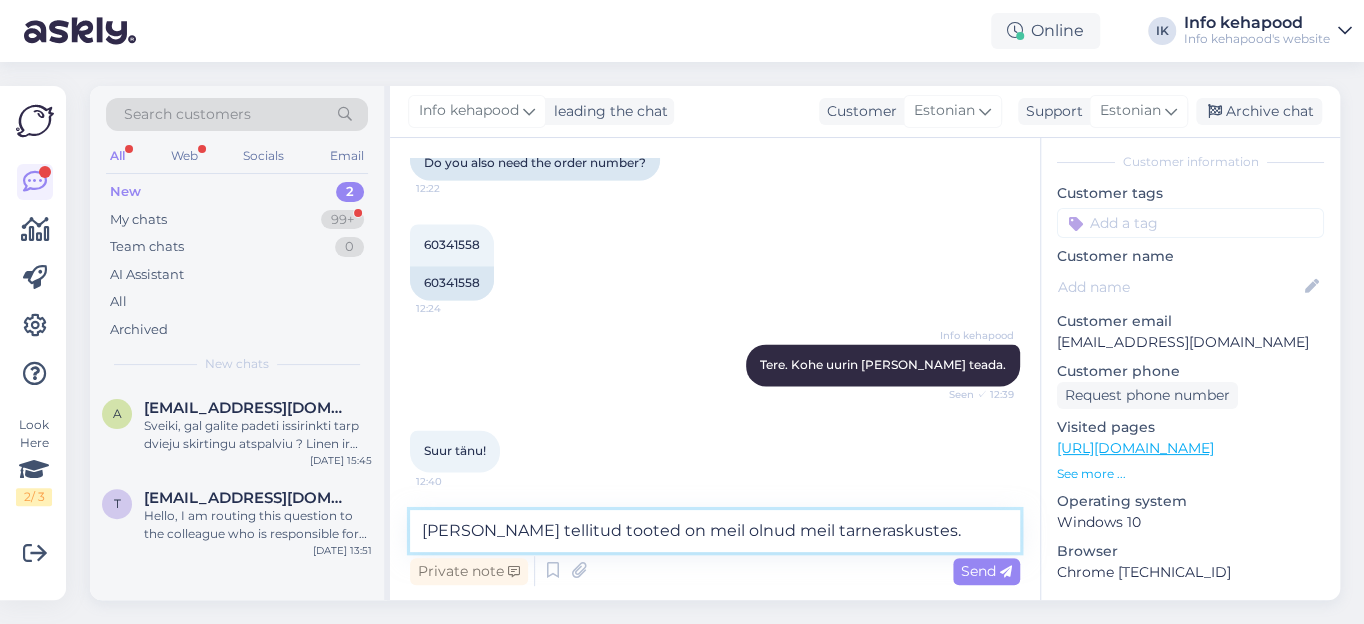 click on "[PERSON_NAME] tellitud tooted on meil olnud meil tarneraskustes." at bounding box center [715, 531] 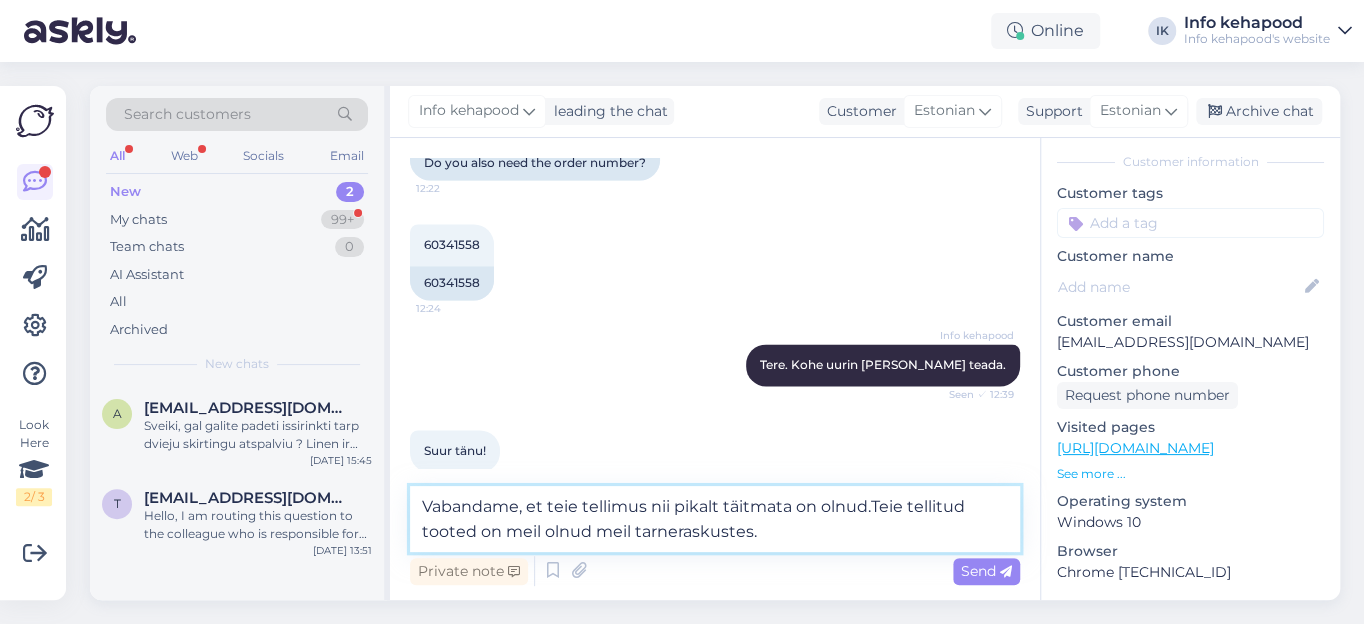scroll, scrollTop: 1591, scrollLeft: 0, axis: vertical 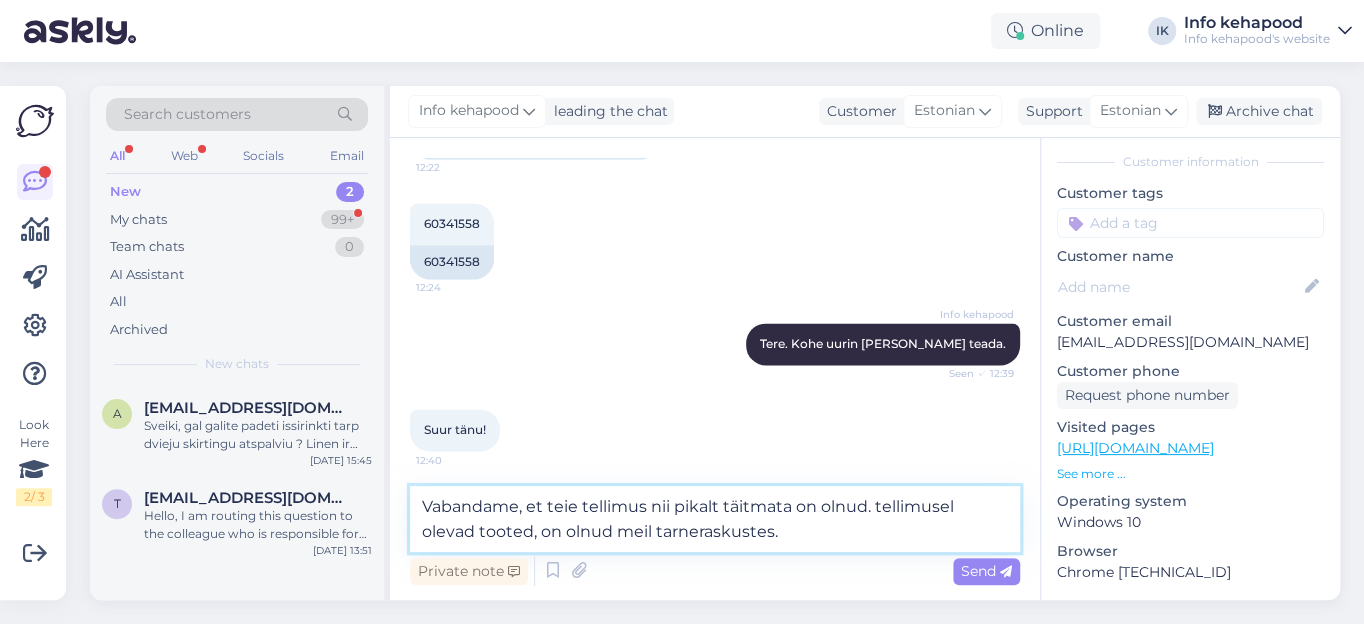click on "Vabandame, et teie tellimus nii pikalt täitmata on olnud. tellimusel olevad tooted, on olnud meil tarneraskustes." at bounding box center (715, 519) 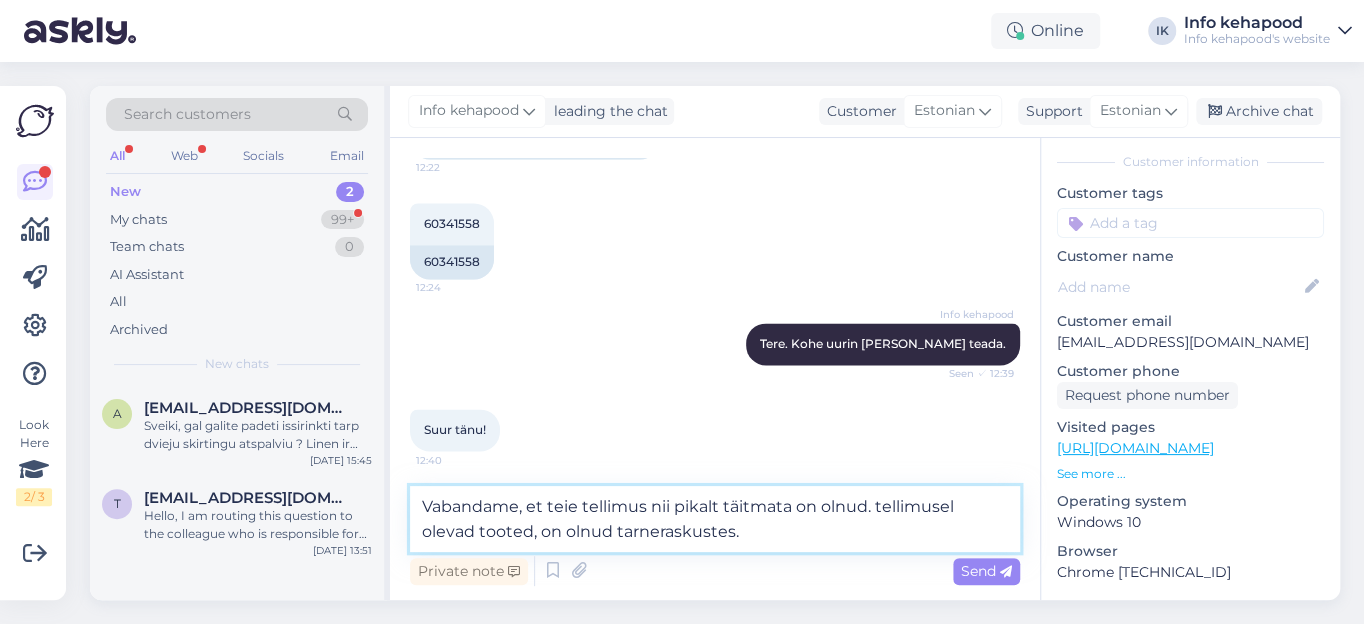 click on "Vabandame, et teie tellimus nii pikalt täitmata on olnud. tellimusel olevad tooted, on olnud tarneraskustes." at bounding box center (715, 519) 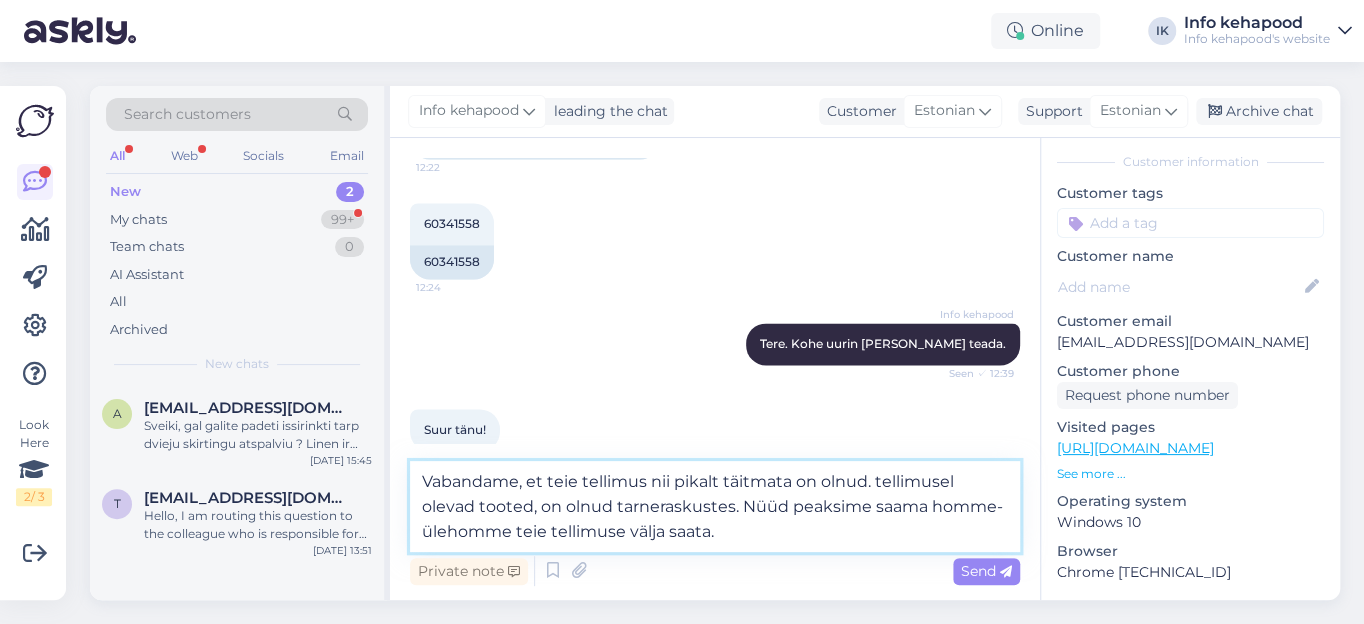 click on "Vabandame, et teie tellimus nii pikalt täitmata on olnud. tellimusel olevad tooted, on olnud tarneraskustes. Nüüd peaksime saama homme-ülehomme teie tellimuse välja saata." at bounding box center [715, 506] 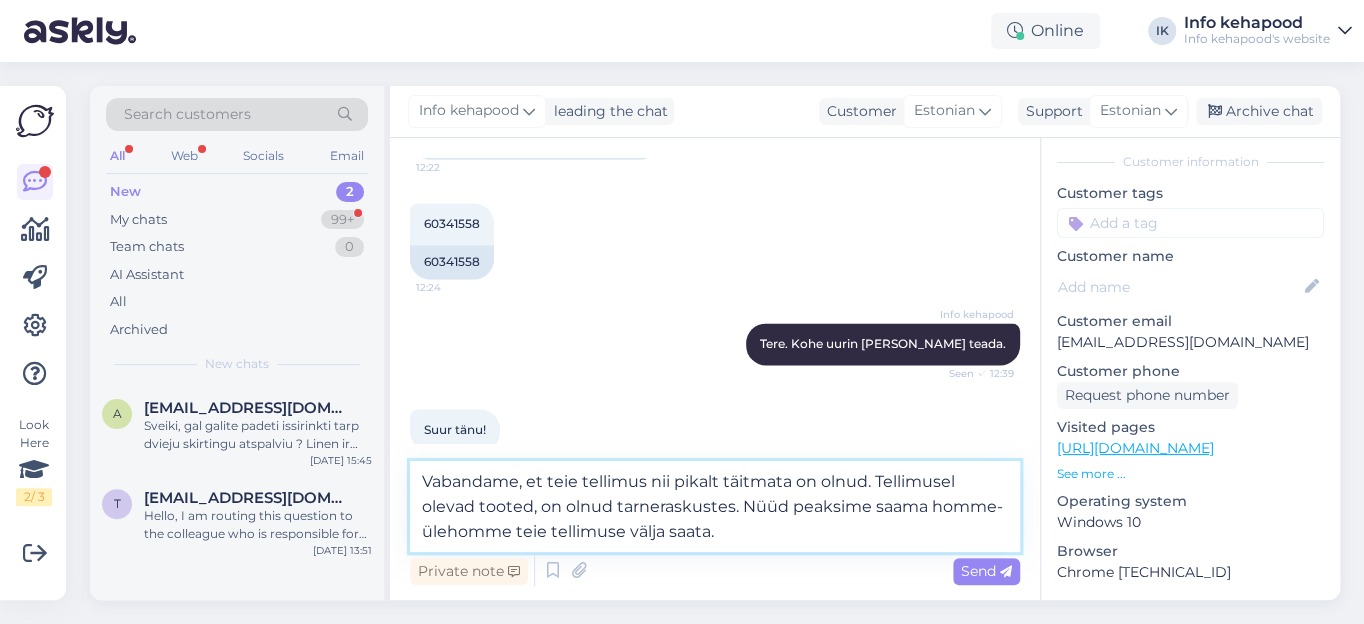 click on "Vabandame, et teie tellimus nii pikalt täitmata on olnud. Tellimusel olevad tooted, on olnud tarneraskustes. Nüüd peaksime saama homme-ülehomme teie tellimuse välja saata." at bounding box center (715, 506) 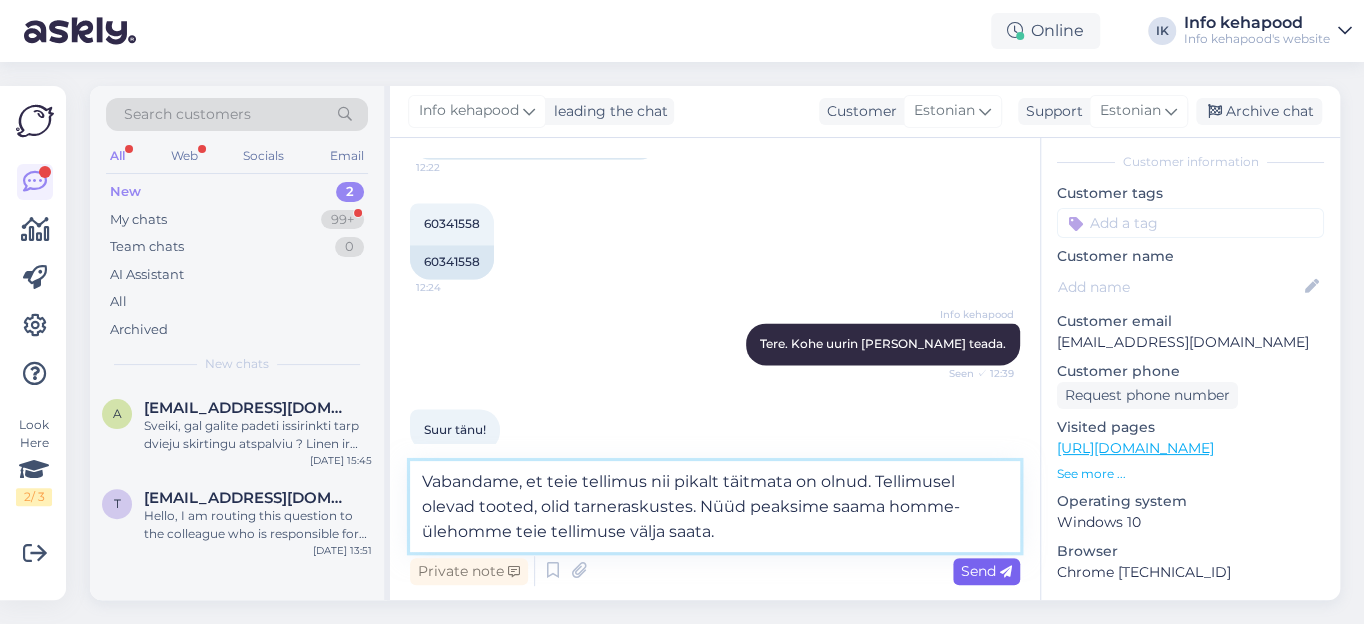 type on "Vabandame, et teie tellimus nii pikalt täitmata on olnud. Tellimusel olevad tooted, olid tarneraskustes. Nüüd peaksime saama homme-ülehomme teie tellimuse välja saata." 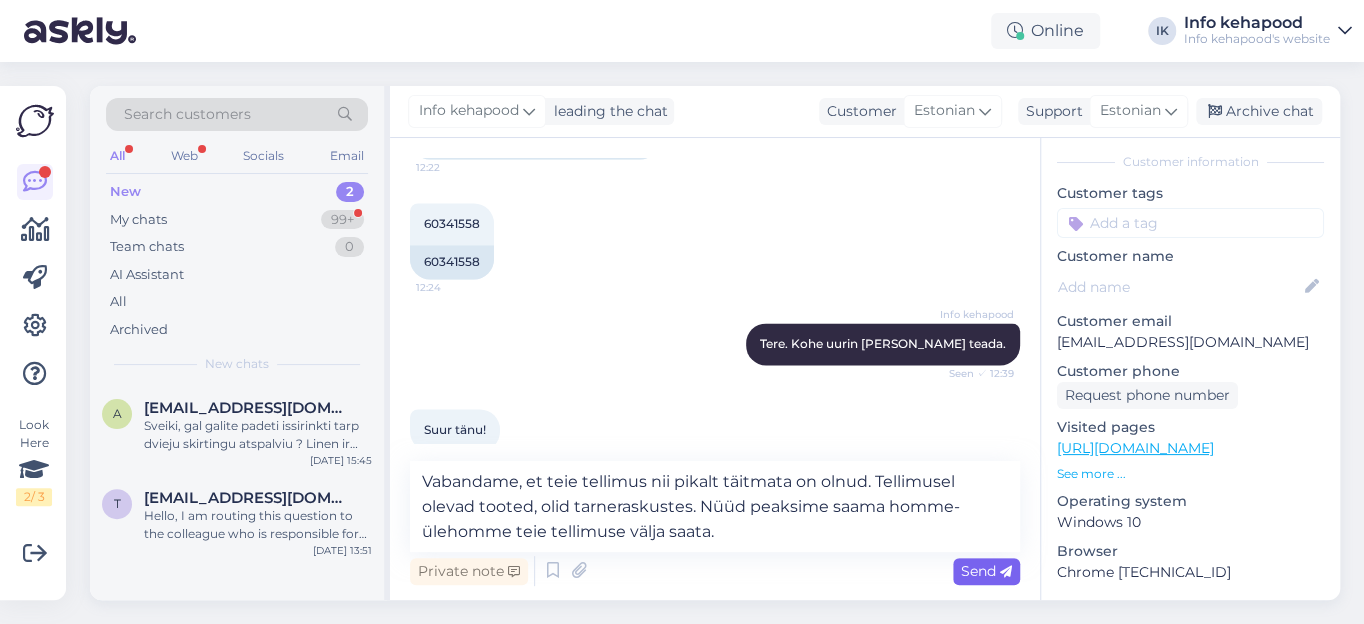 click on "Send" at bounding box center [986, 571] 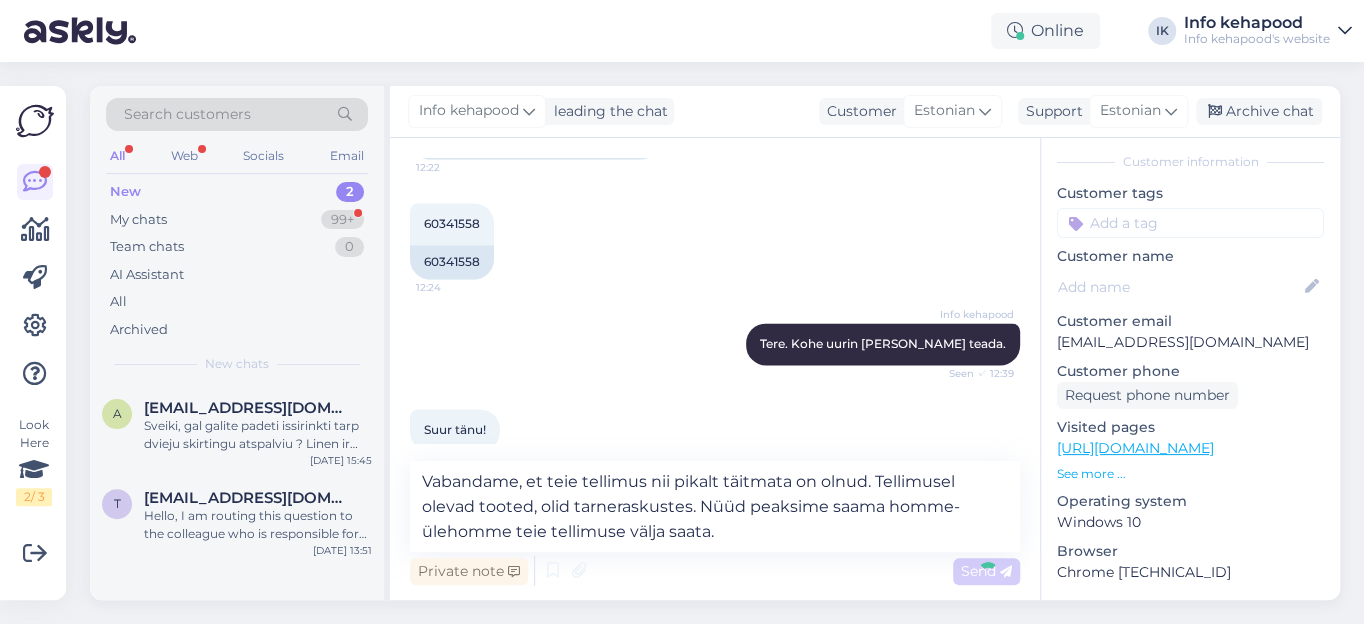 type 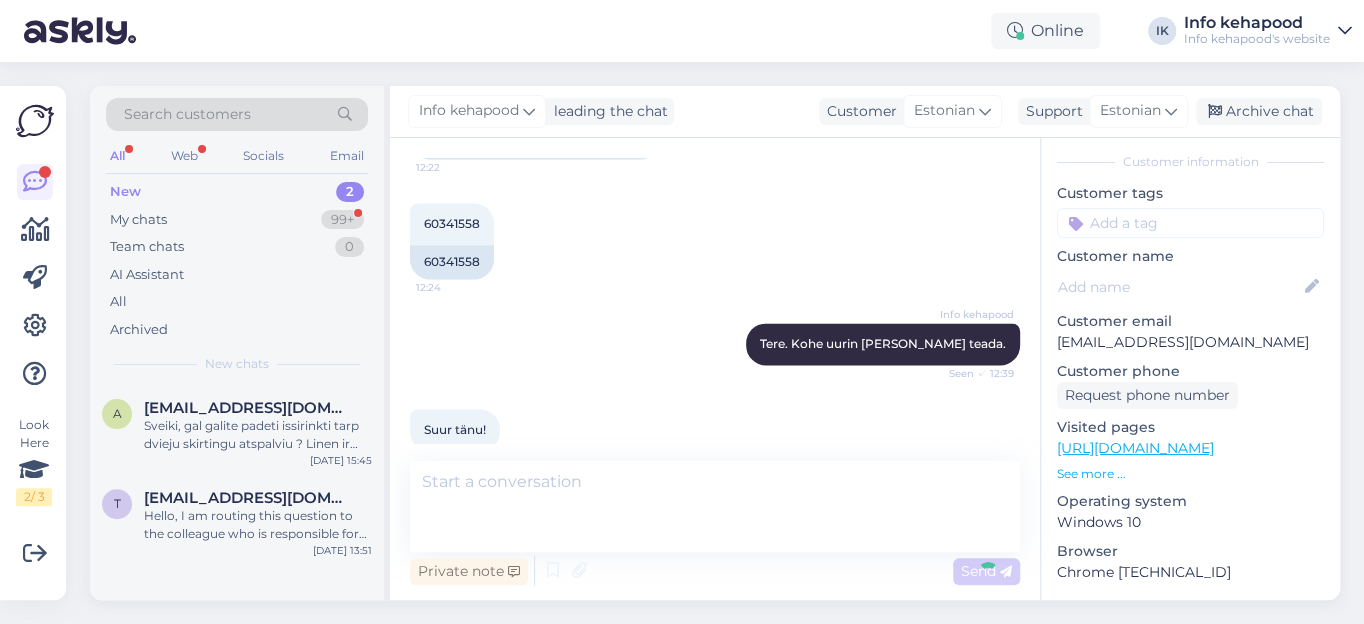 scroll, scrollTop: 1692, scrollLeft: 0, axis: vertical 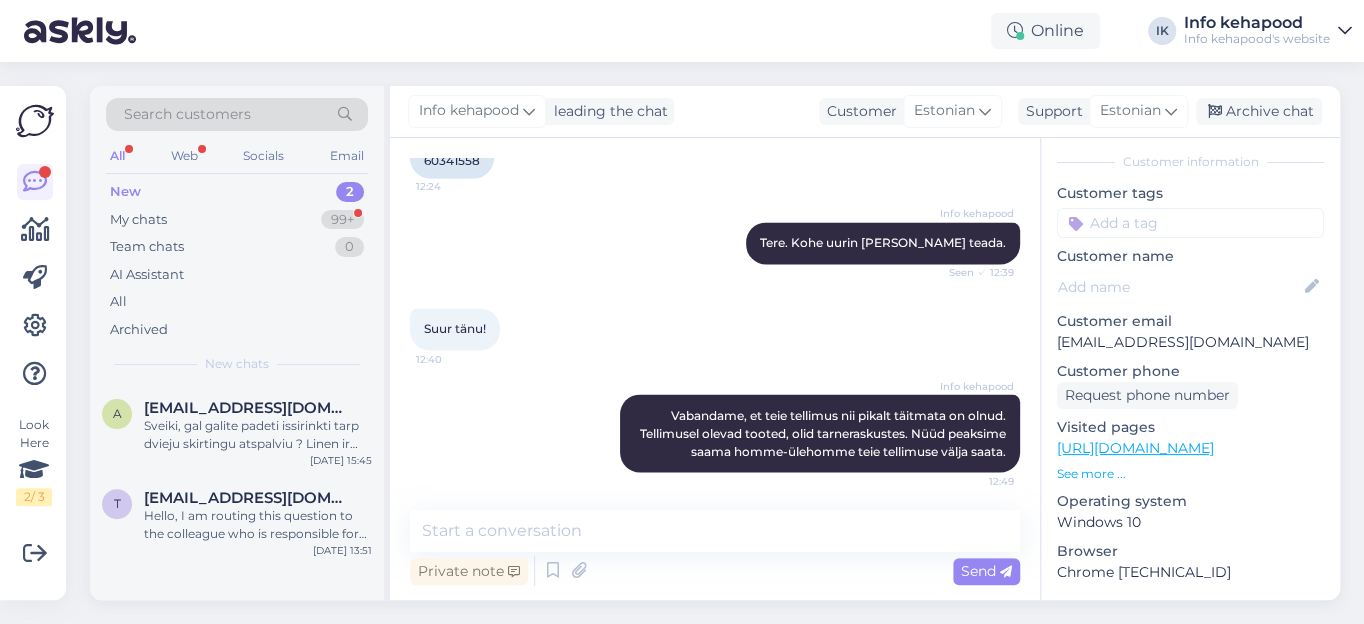 click on "Search customers" at bounding box center [187, 114] 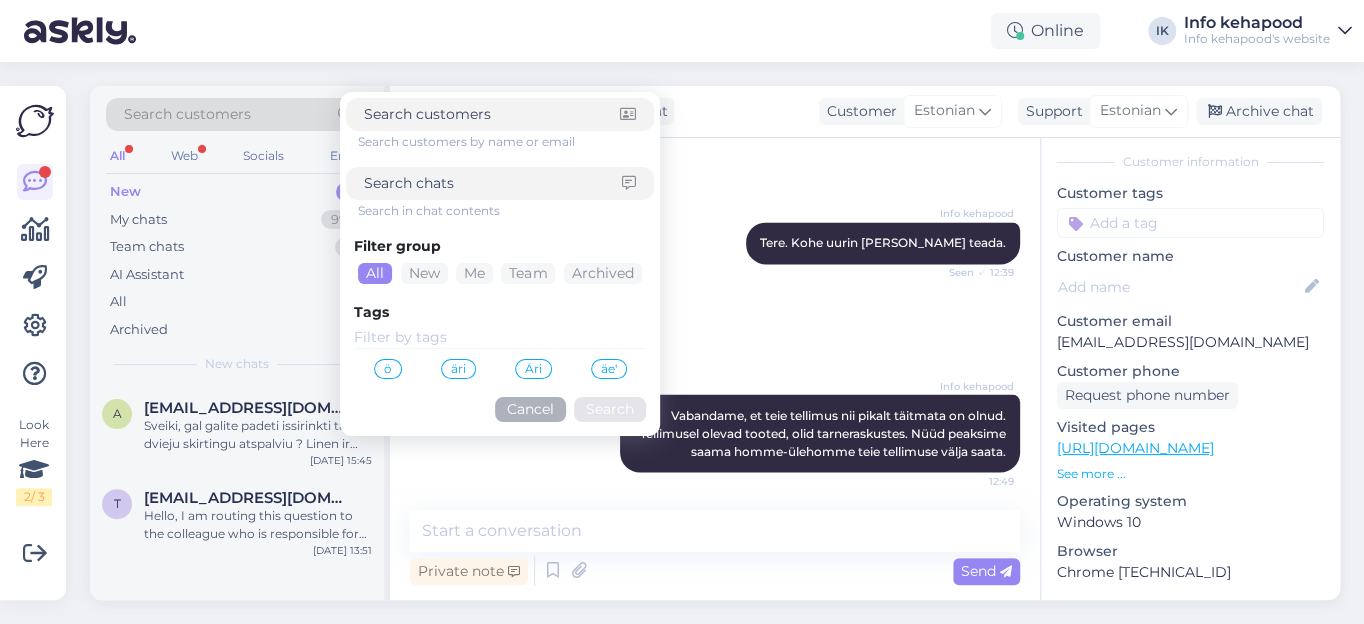 paste on "[PERSON_NAME]" 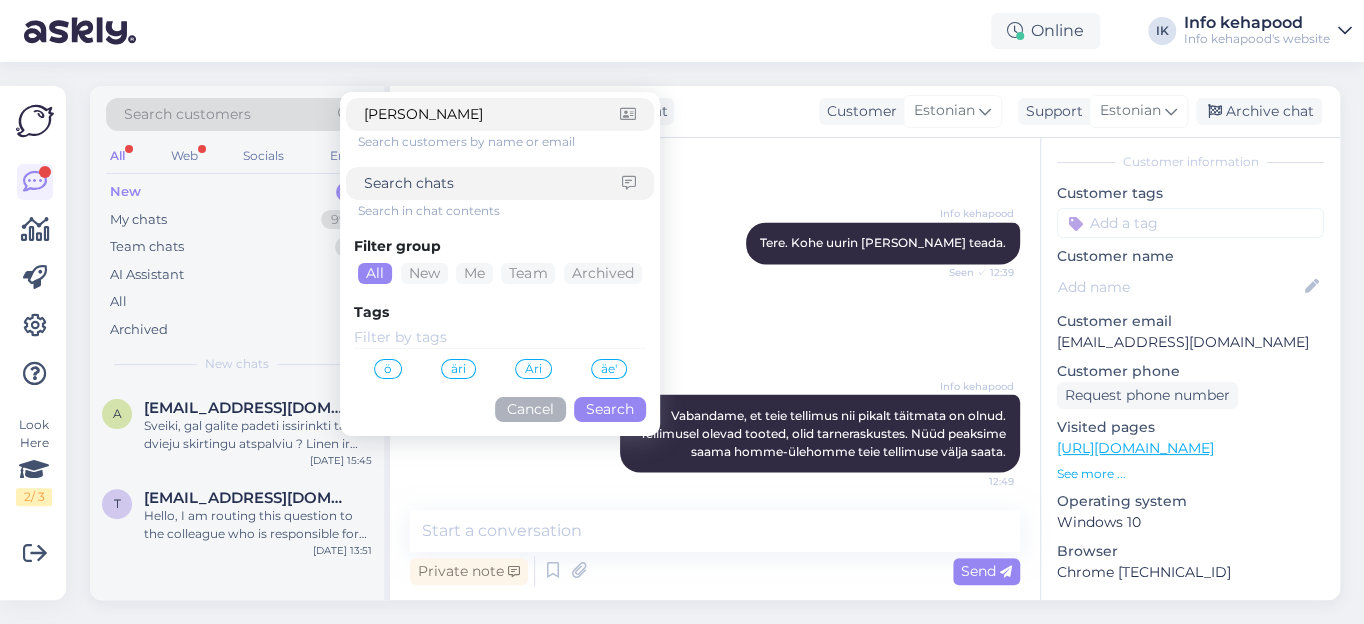 type on "[PERSON_NAME]" 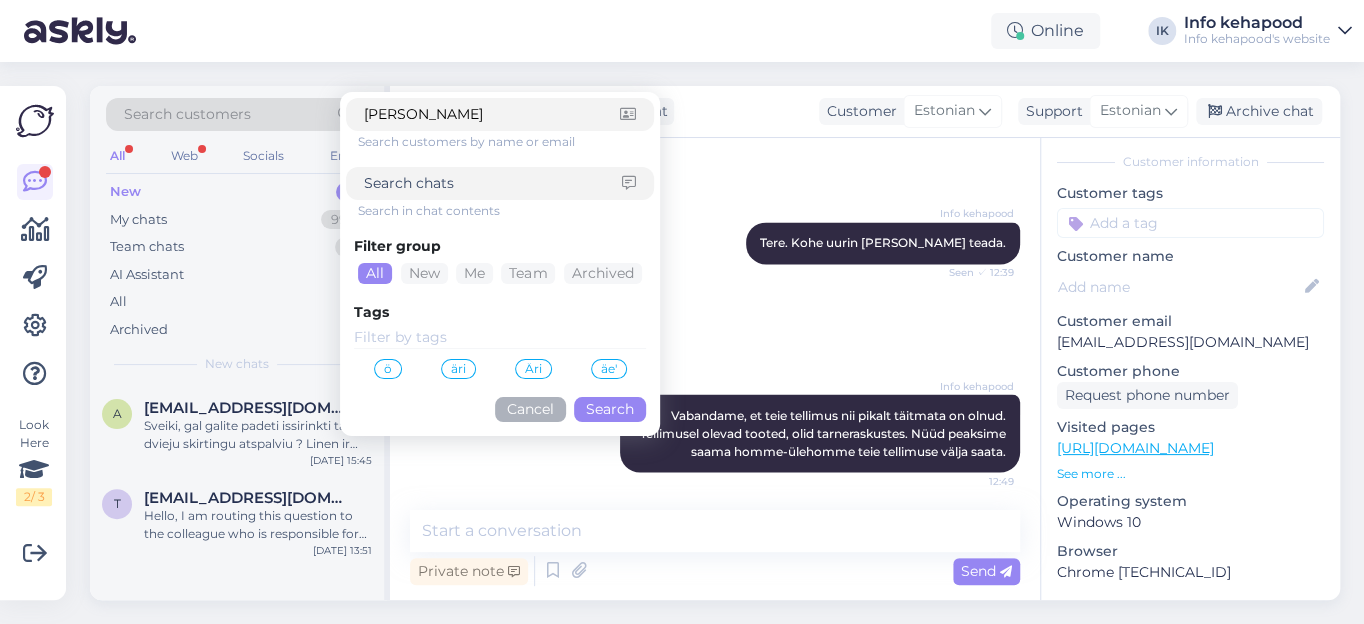 click on "Search" at bounding box center [610, 409] 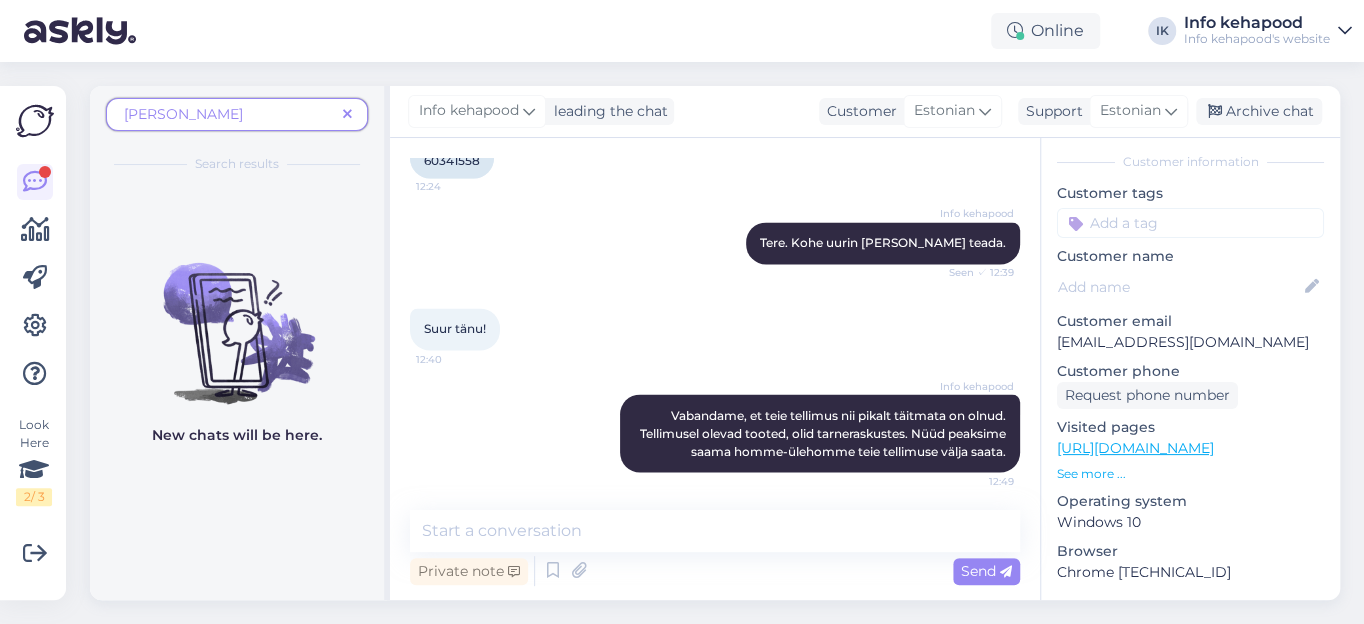 drag, startPoint x: 221, startPoint y: 113, endPoint x: 120, endPoint y: 122, distance: 101.4002 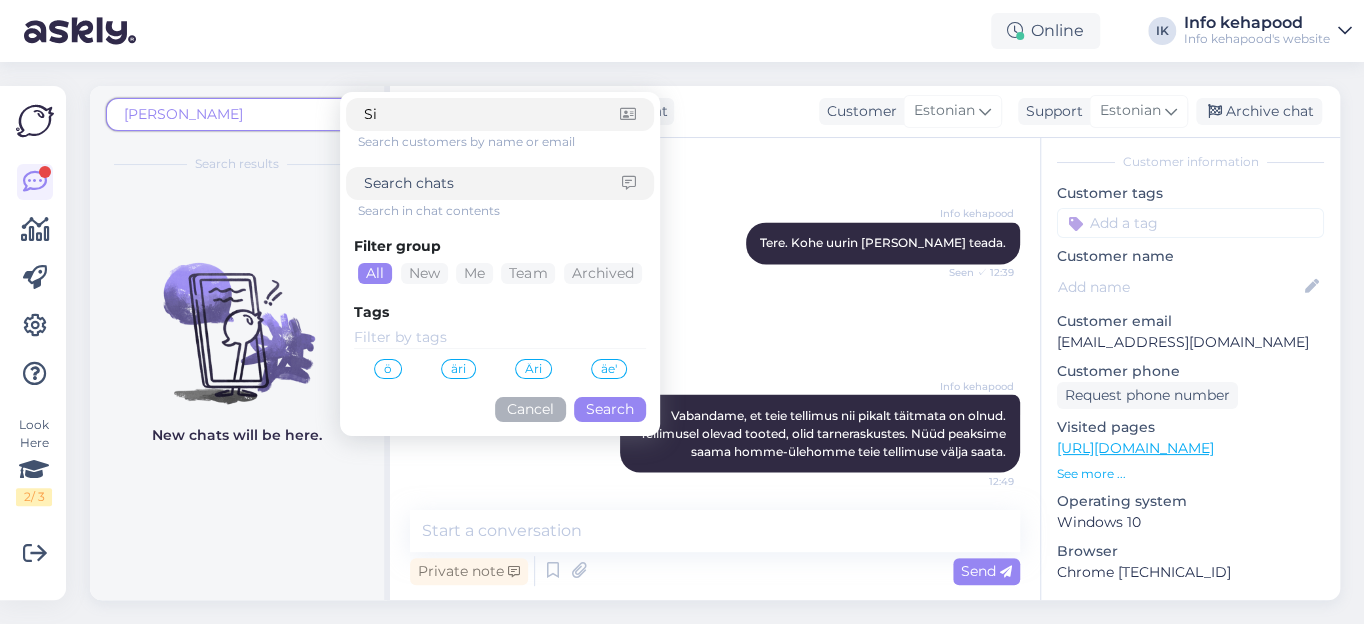 type on "S" 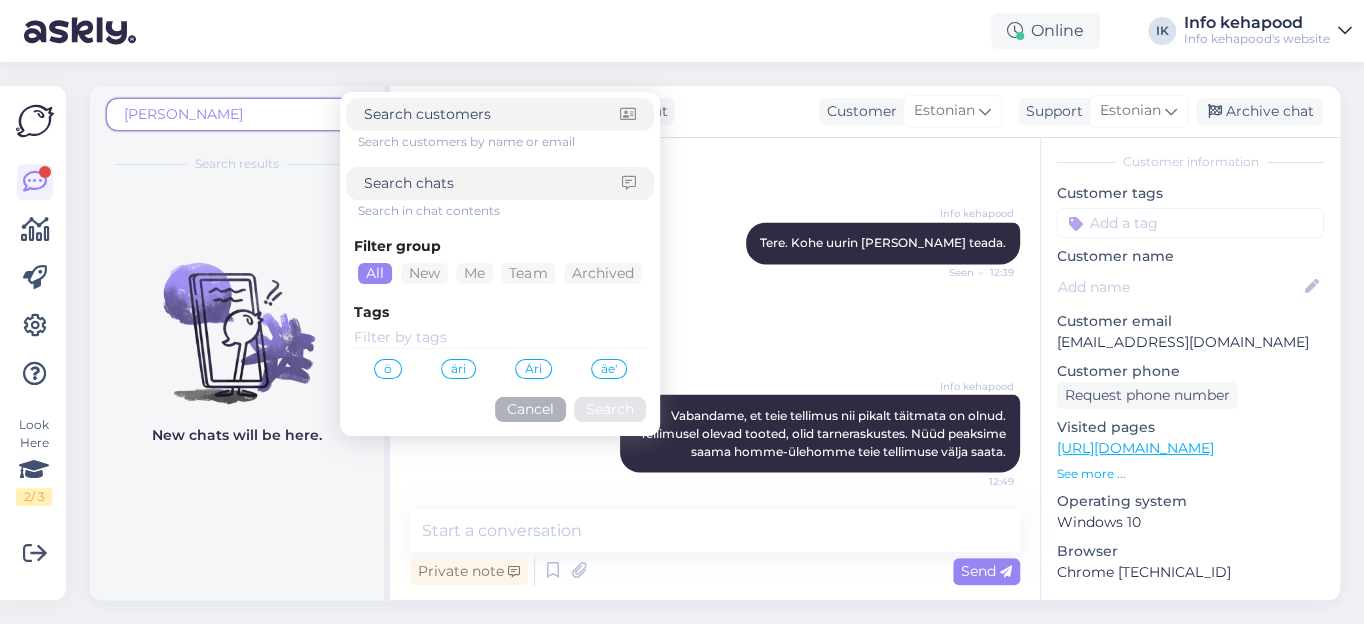 type on "[EMAIL_ADDRESS][PERSON_NAME][DOMAIN_NAME]" 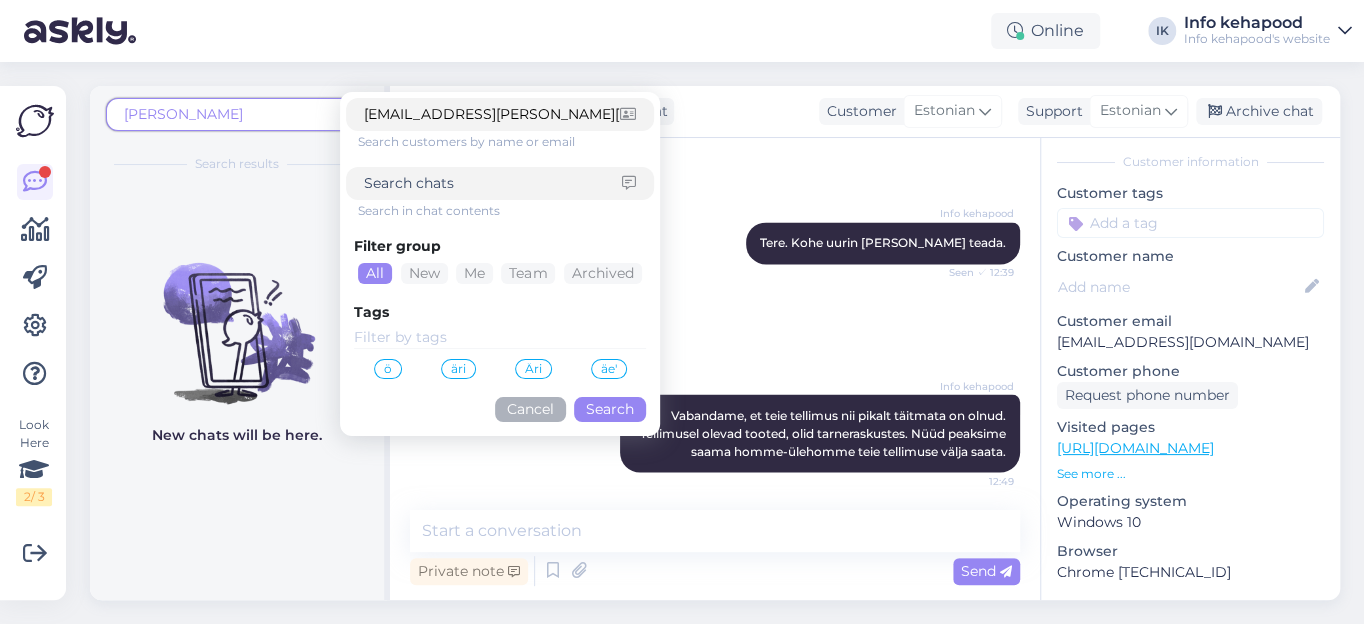 click on "Search" at bounding box center (610, 409) 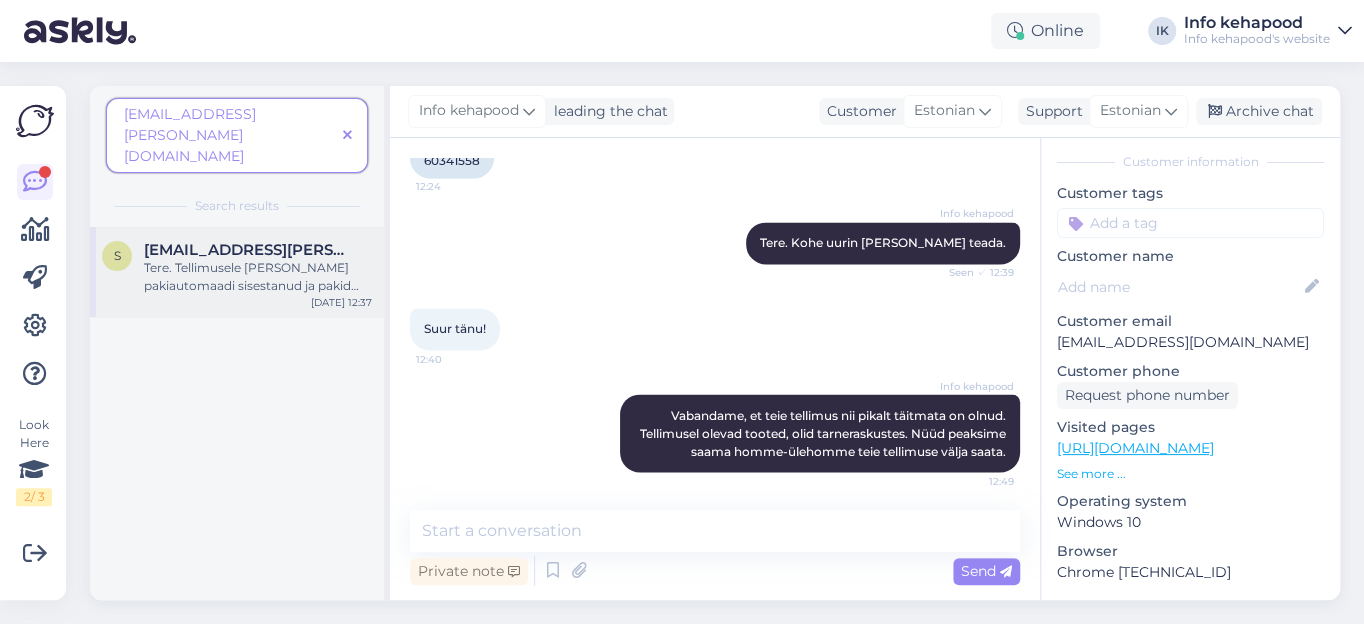 click on "[EMAIL_ADDRESS][PERSON_NAME][DOMAIN_NAME]" at bounding box center (248, 250) 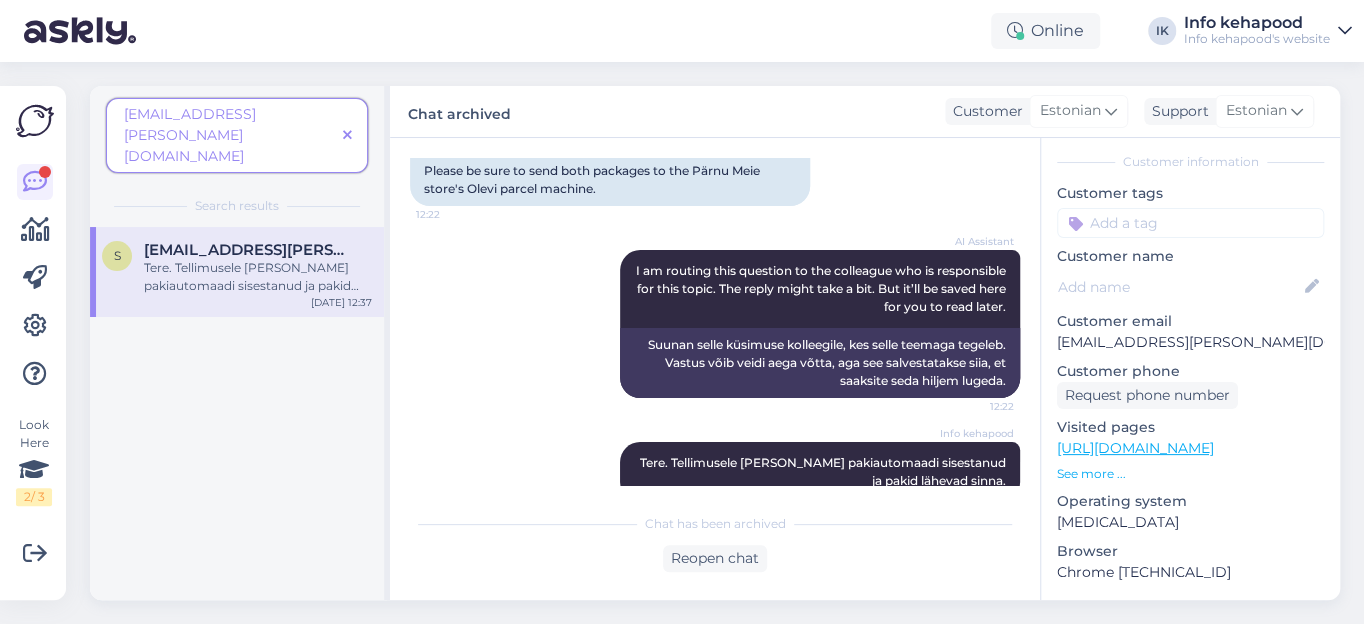 drag, startPoint x: 274, startPoint y: 114, endPoint x: 188, endPoint y: 113, distance: 86.00581 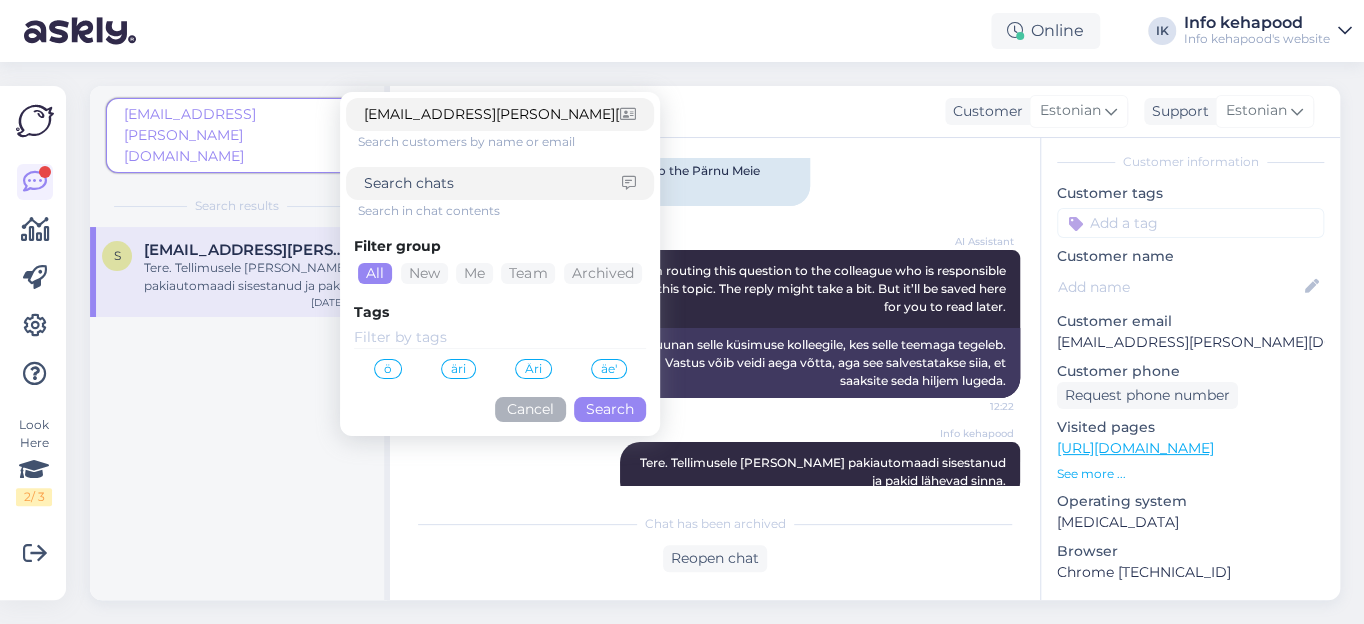click on "[EMAIL_ADDRESS][PERSON_NAME][DOMAIN_NAME]" at bounding box center [229, 135] 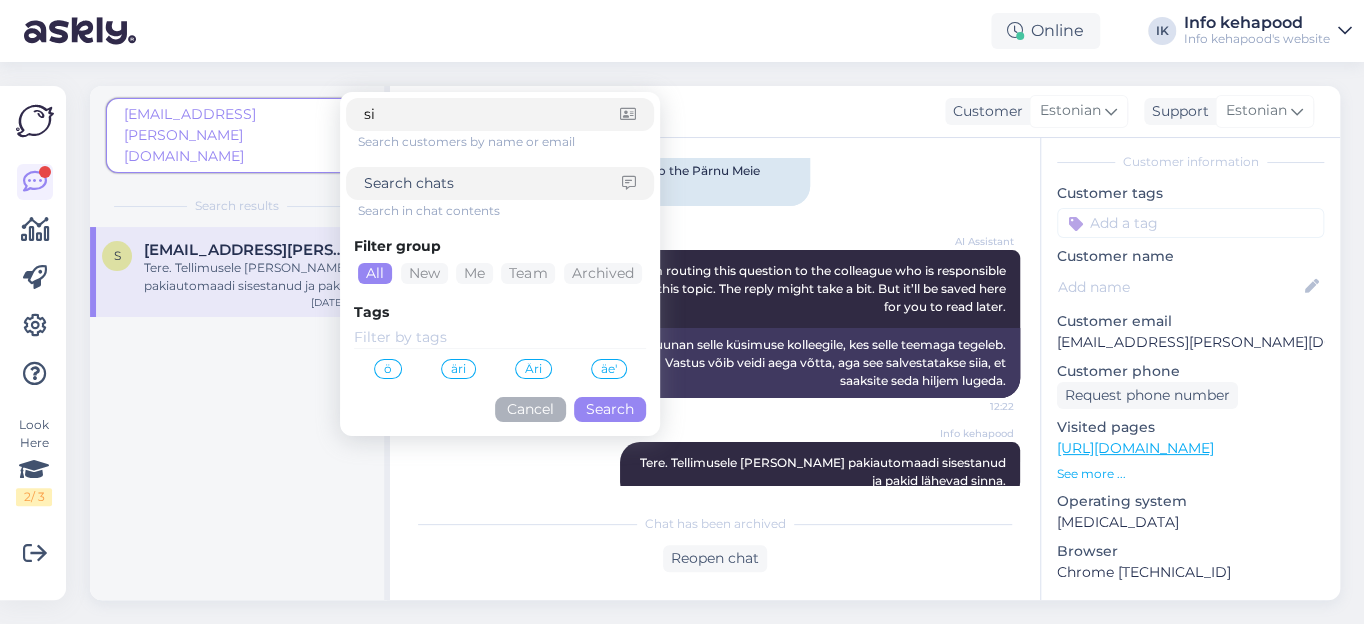 type on "s" 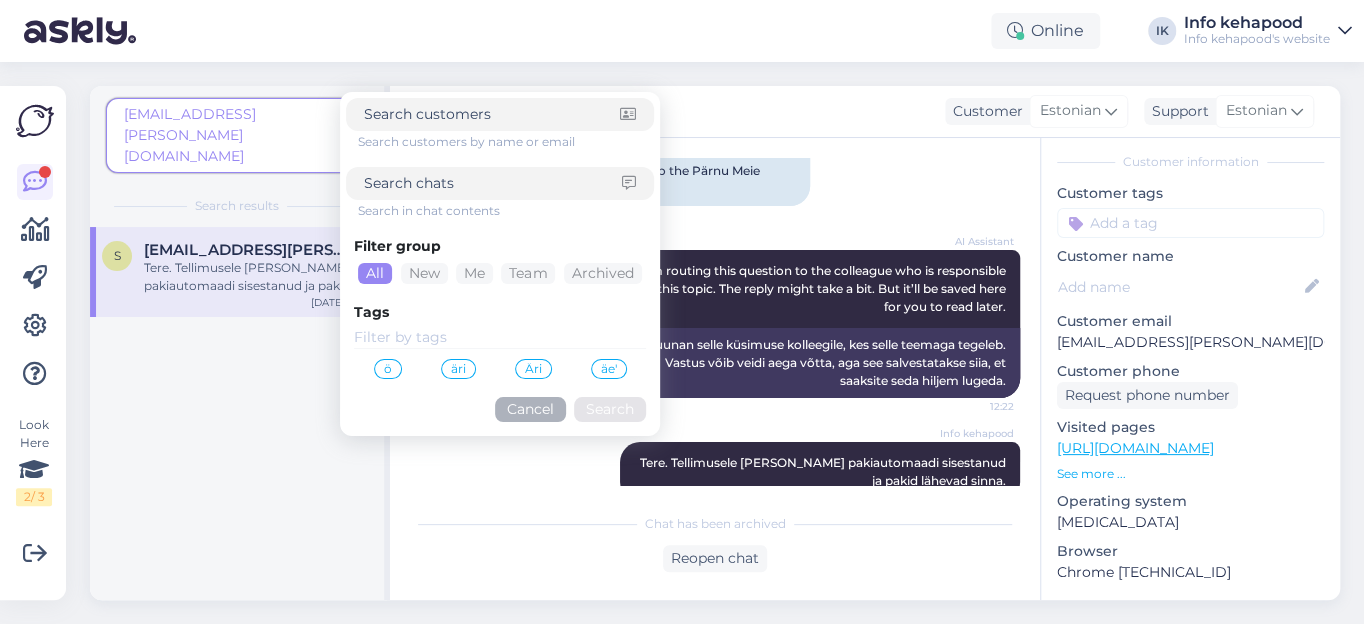 type 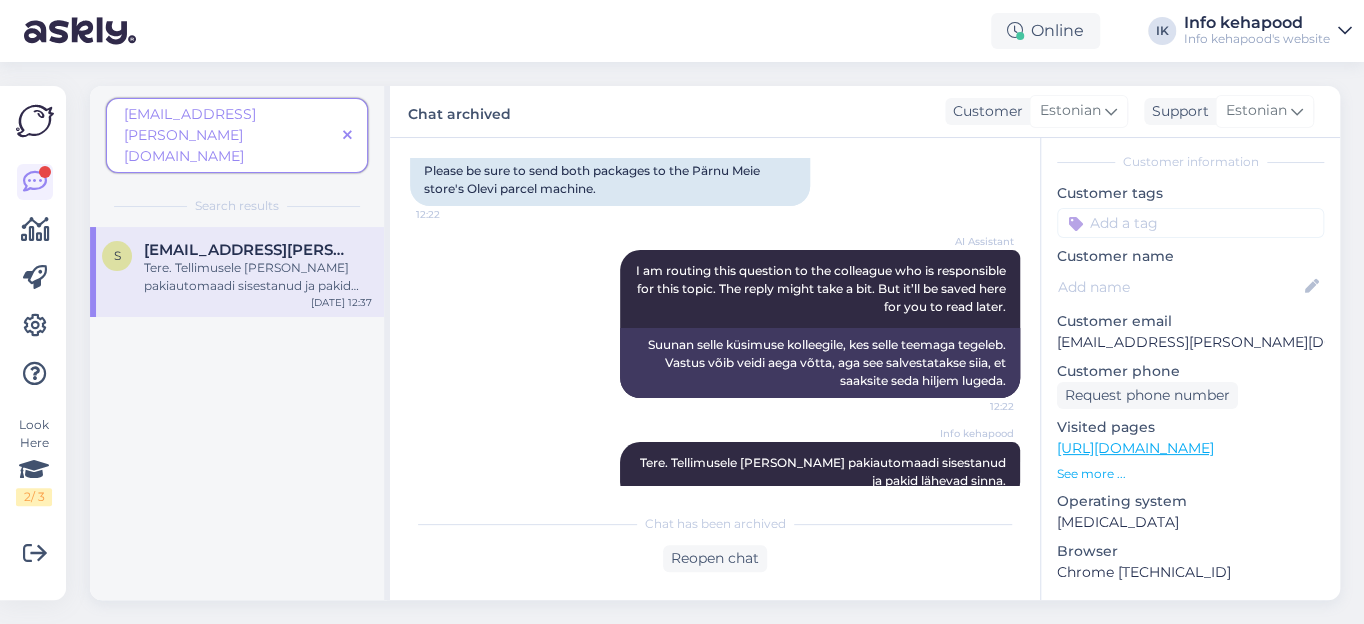click at bounding box center [347, 136] 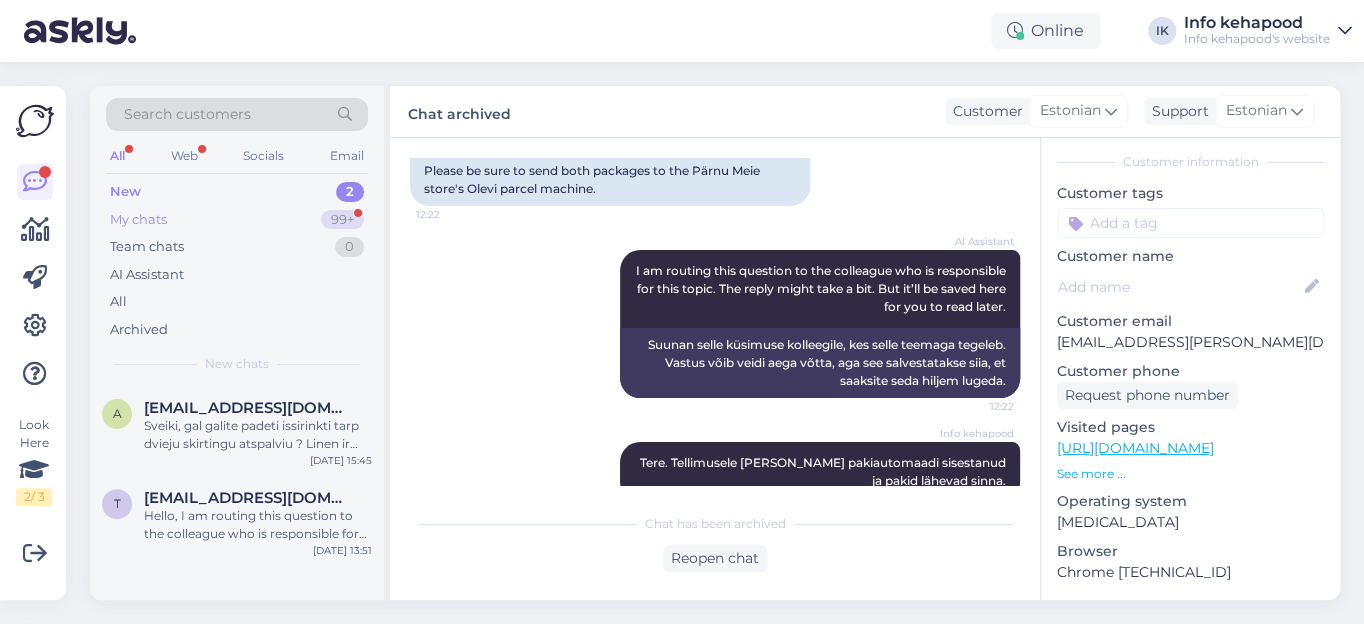 click on "My chats 99+" at bounding box center (237, 220) 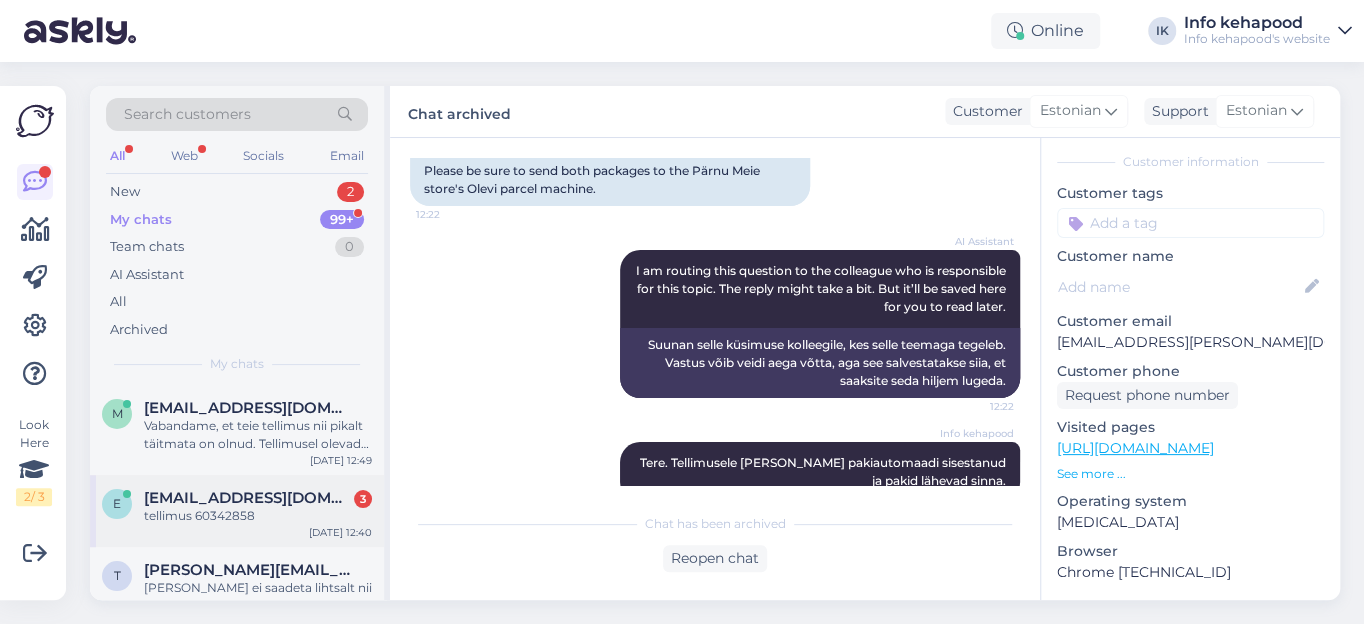 click on "[EMAIL_ADDRESS][DOMAIN_NAME]" at bounding box center (248, 498) 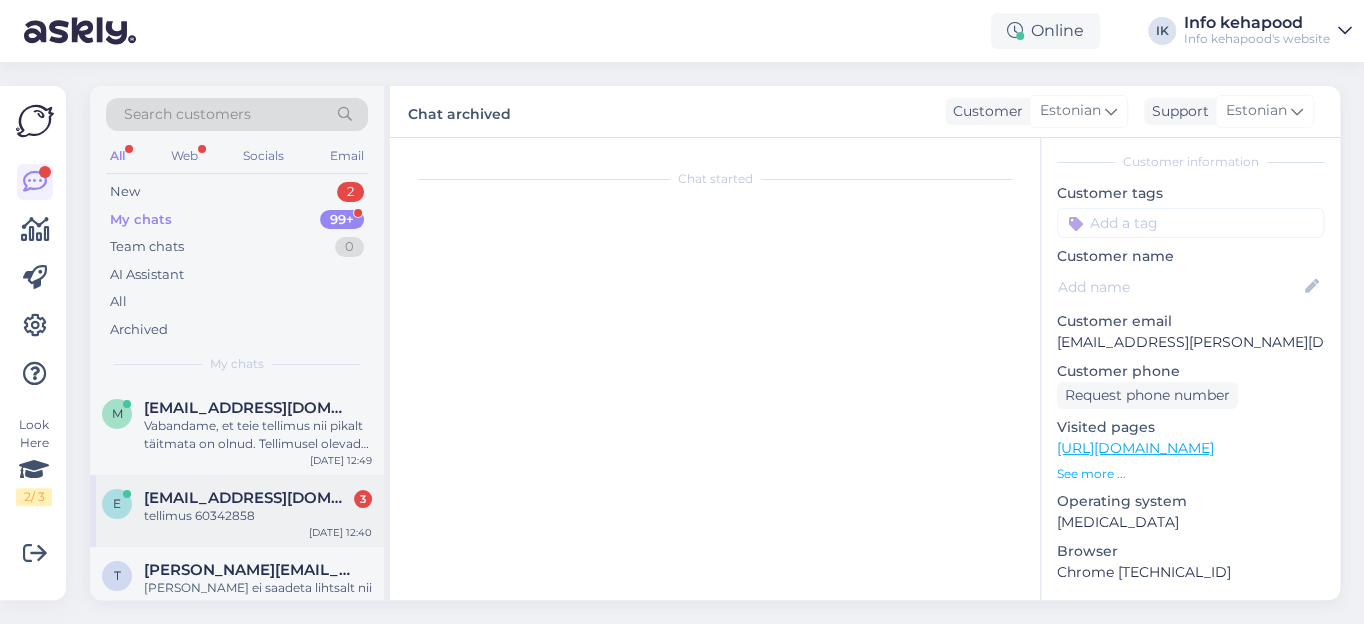 scroll, scrollTop: 0, scrollLeft: 0, axis: both 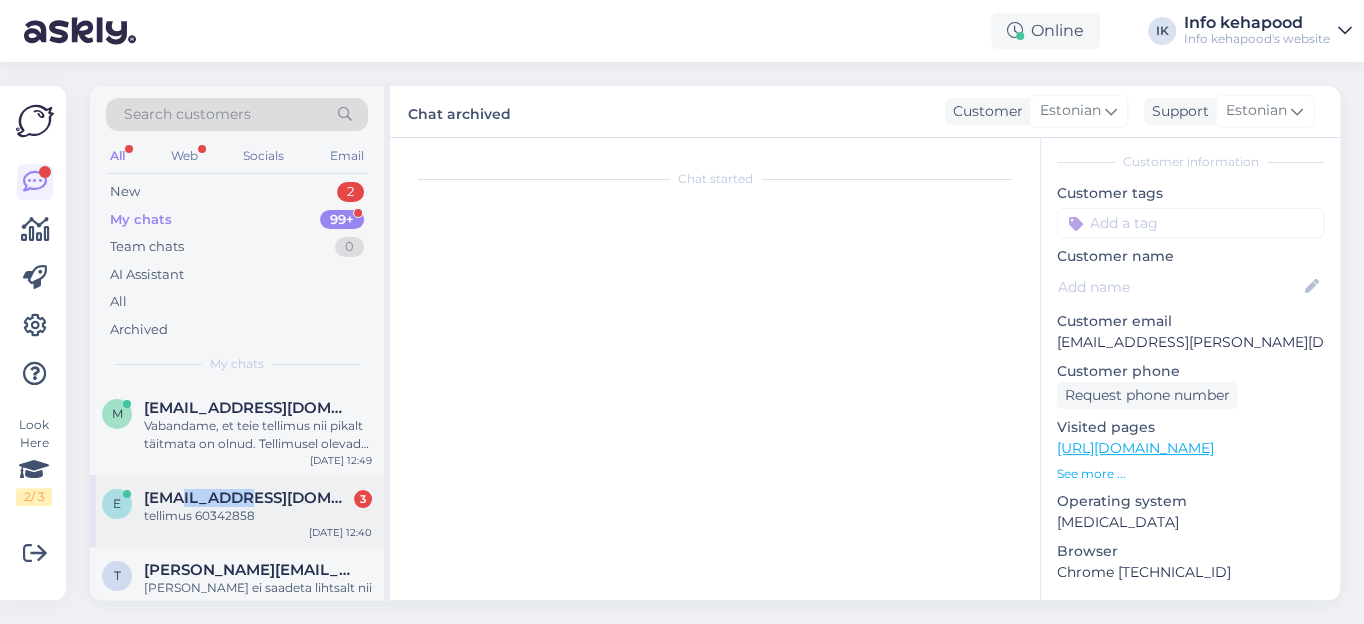 click on "[EMAIL_ADDRESS][DOMAIN_NAME]" at bounding box center (248, 498) 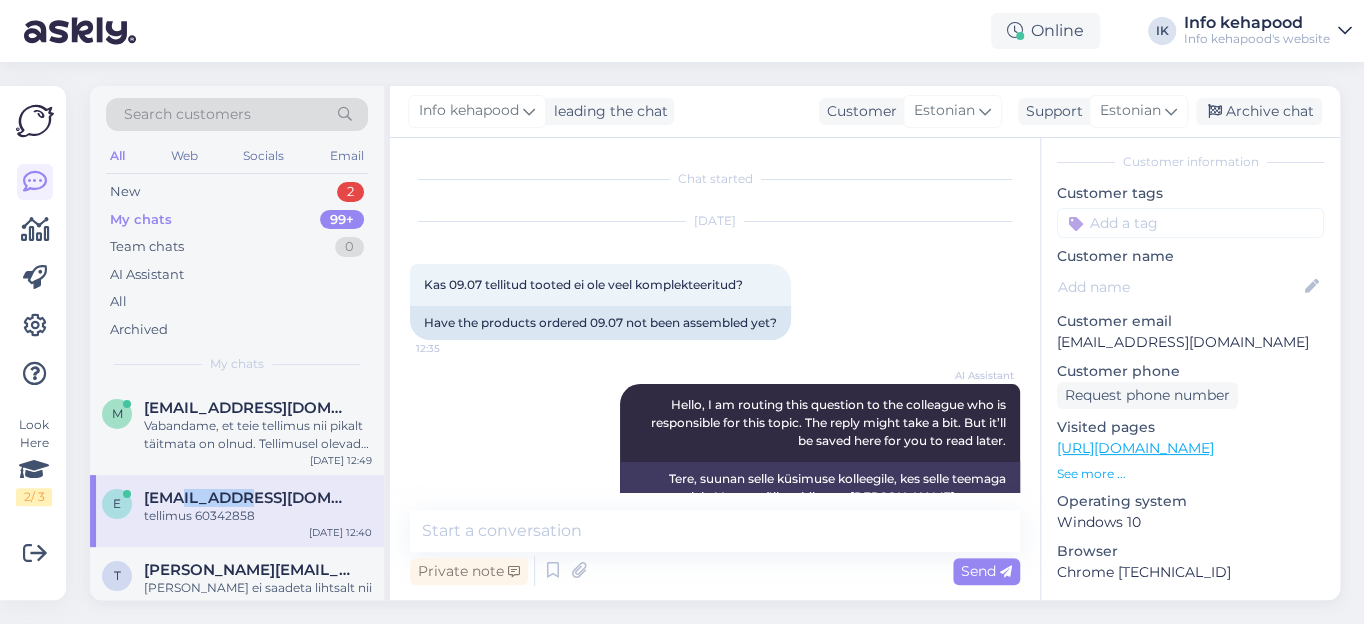 scroll, scrollTop: 423, scrollLeft: 0, axis: vertical 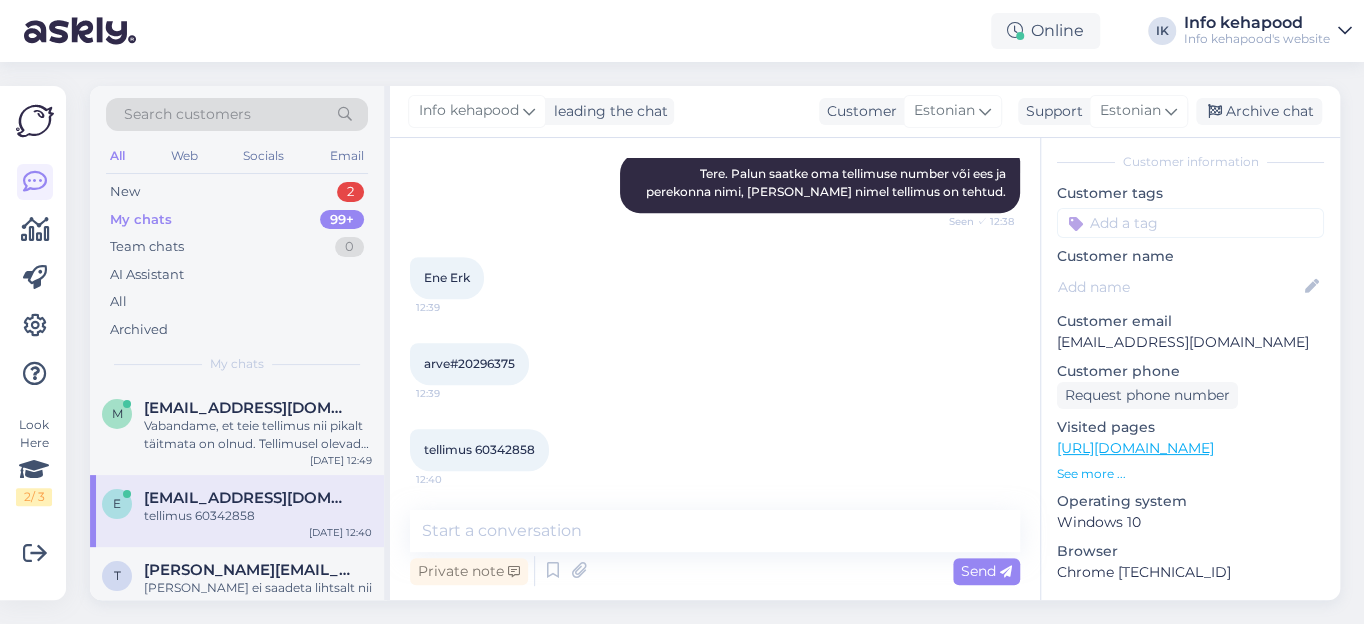 click on "tellimus 60342858" at bounding box center (479, 449) 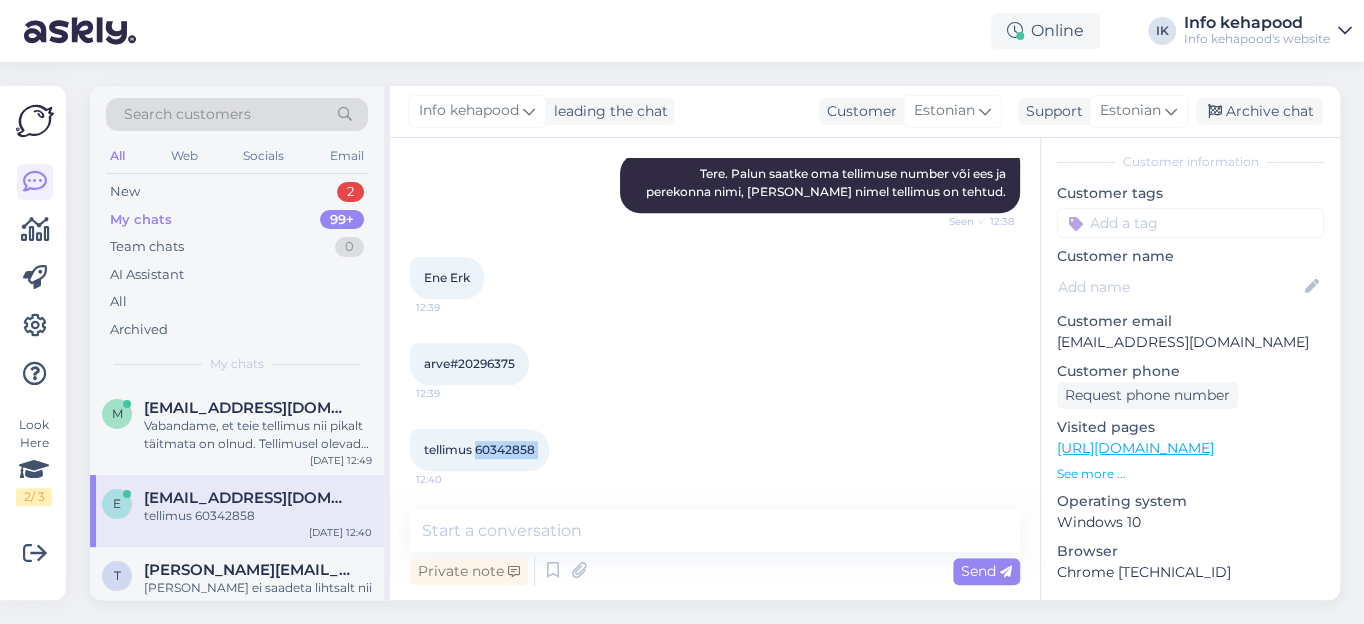 click on "tellimus 60342858" at bounding box center (479, 449) 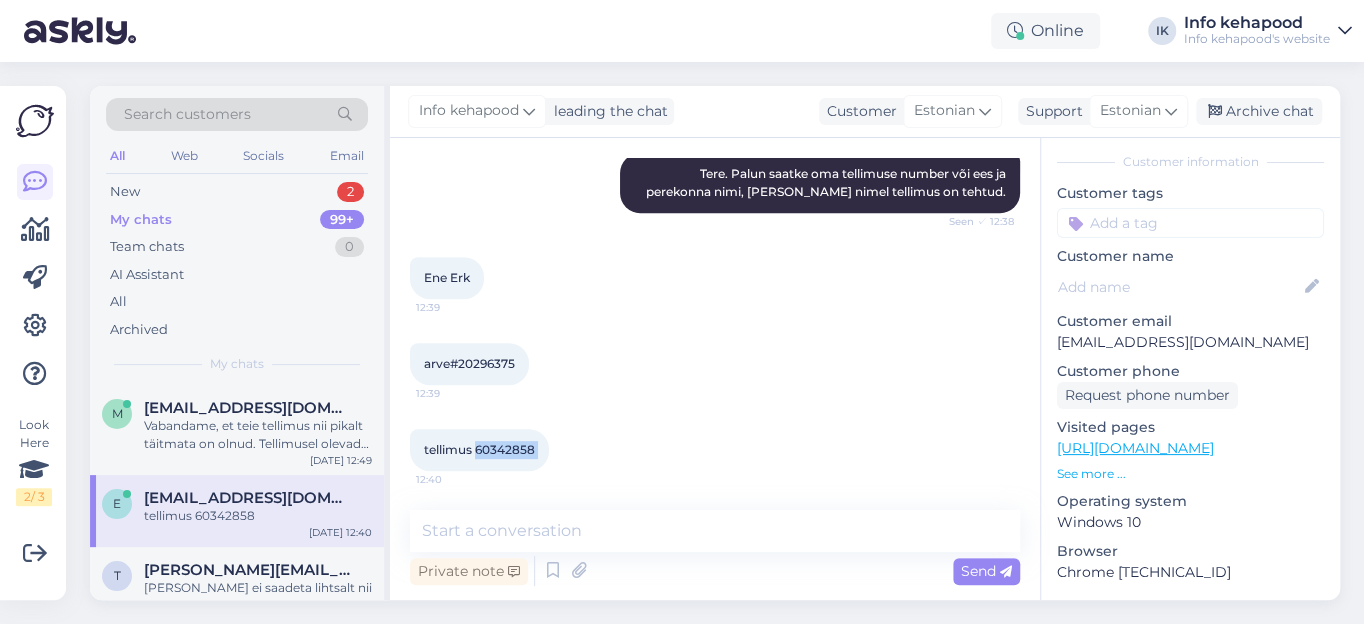copy on "60342858 12:40" 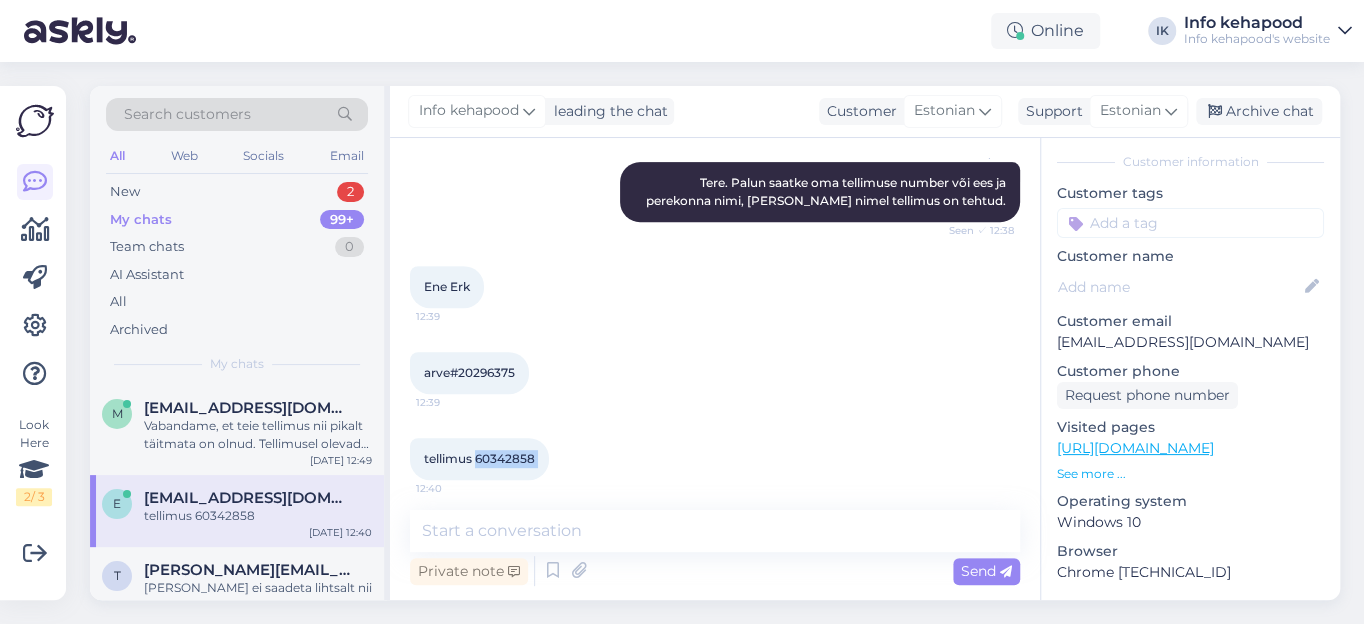 scroll, scrollTop: 423, scrollLeft: 0, axis: vertical 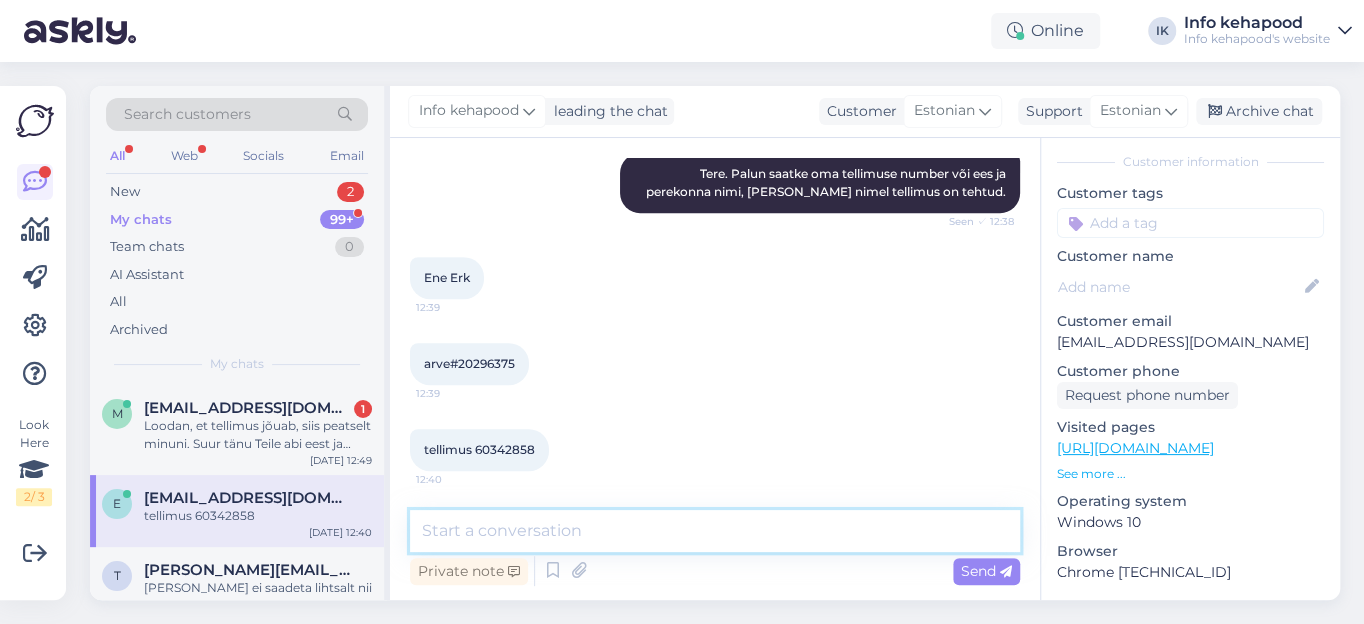click at bounding box center (715, 531) 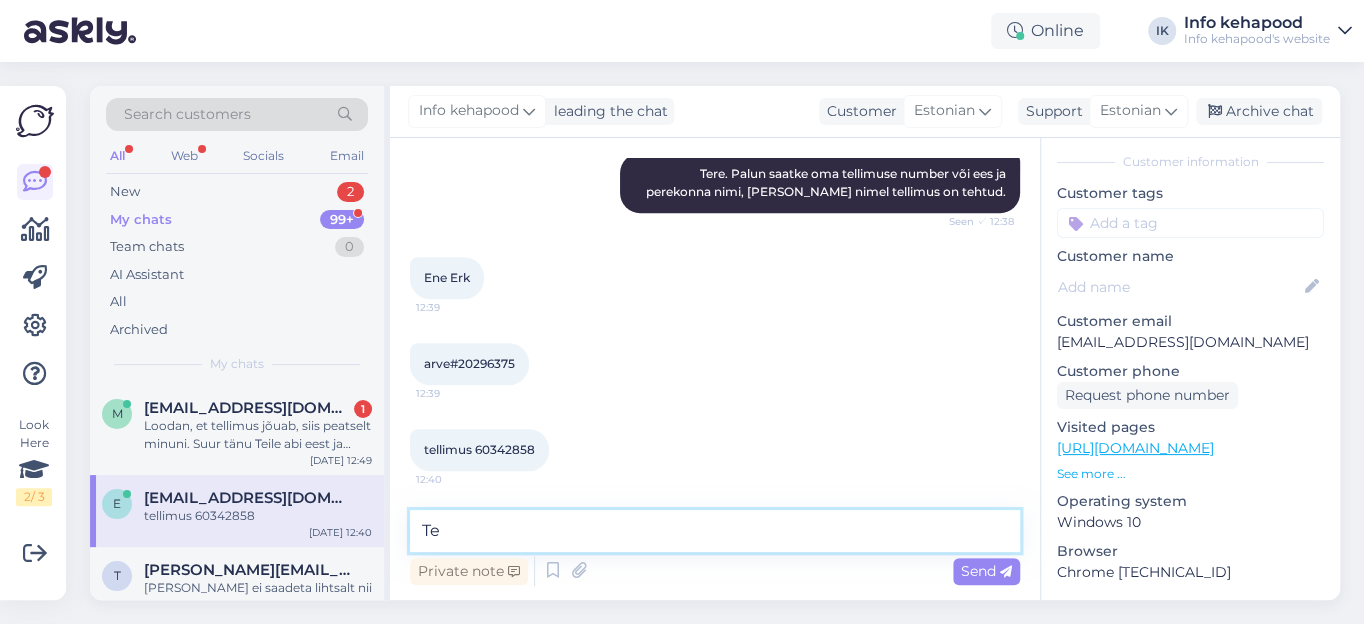 type on "T" 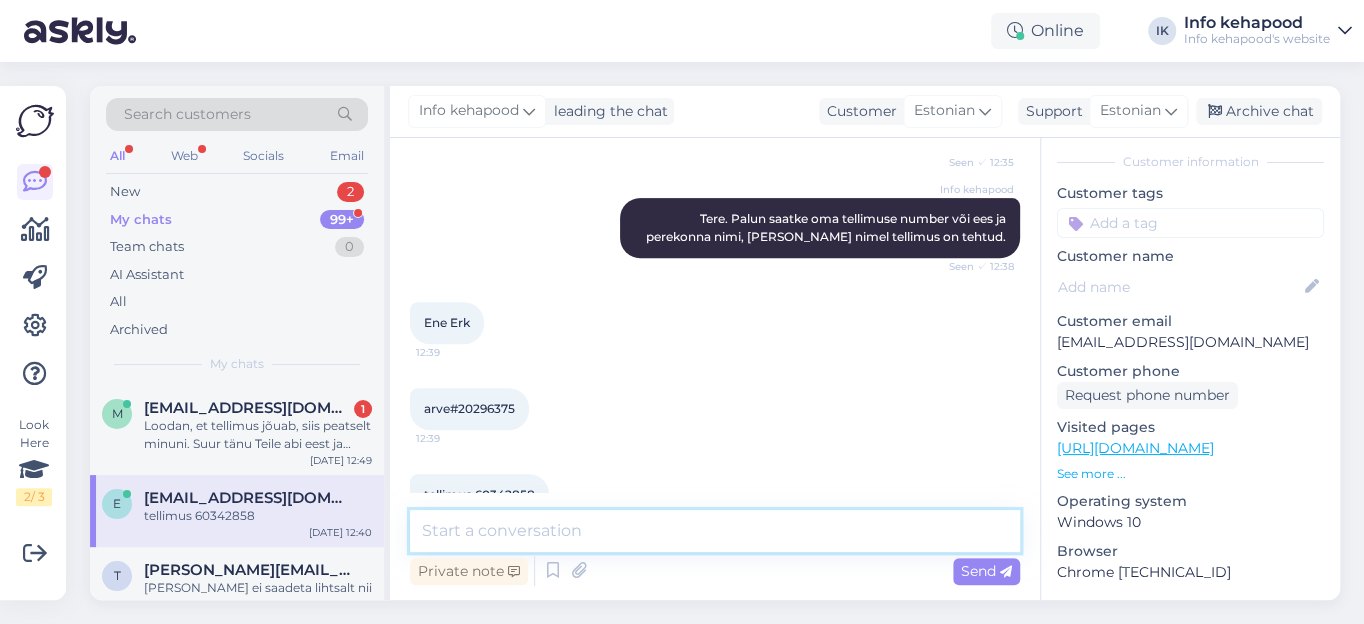 scroll, scrollTop: 423, scrollLeft: 0, axis: vertical 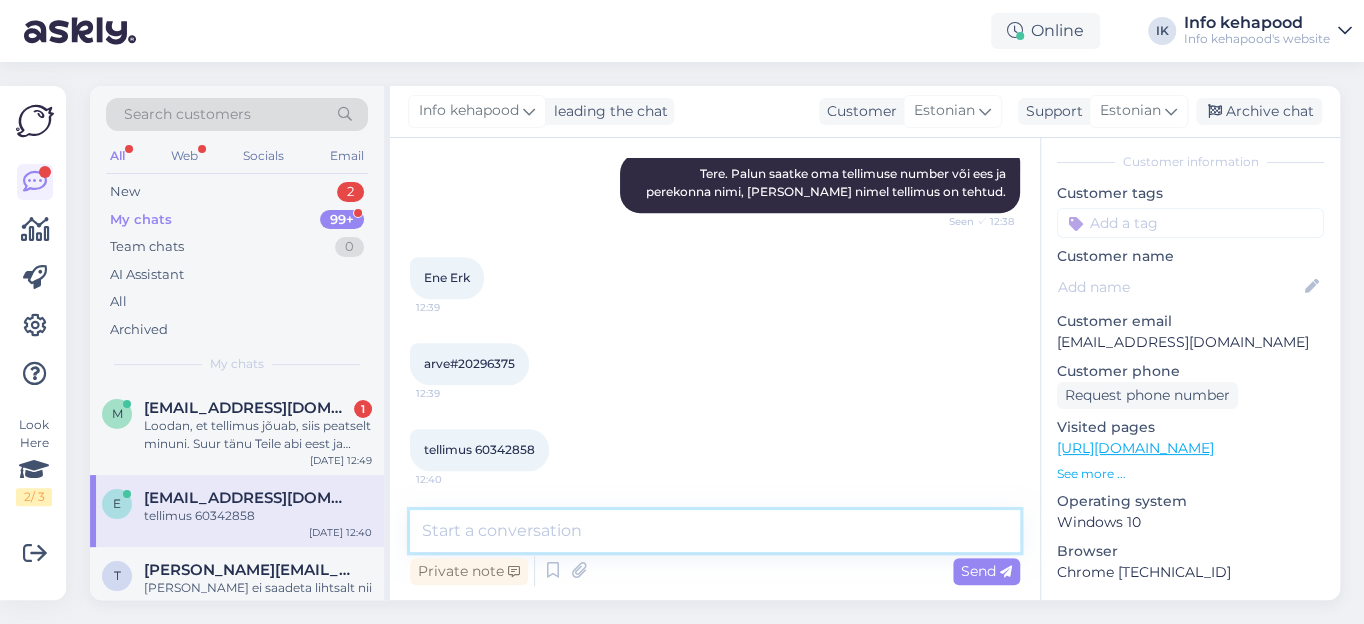 type on "T" 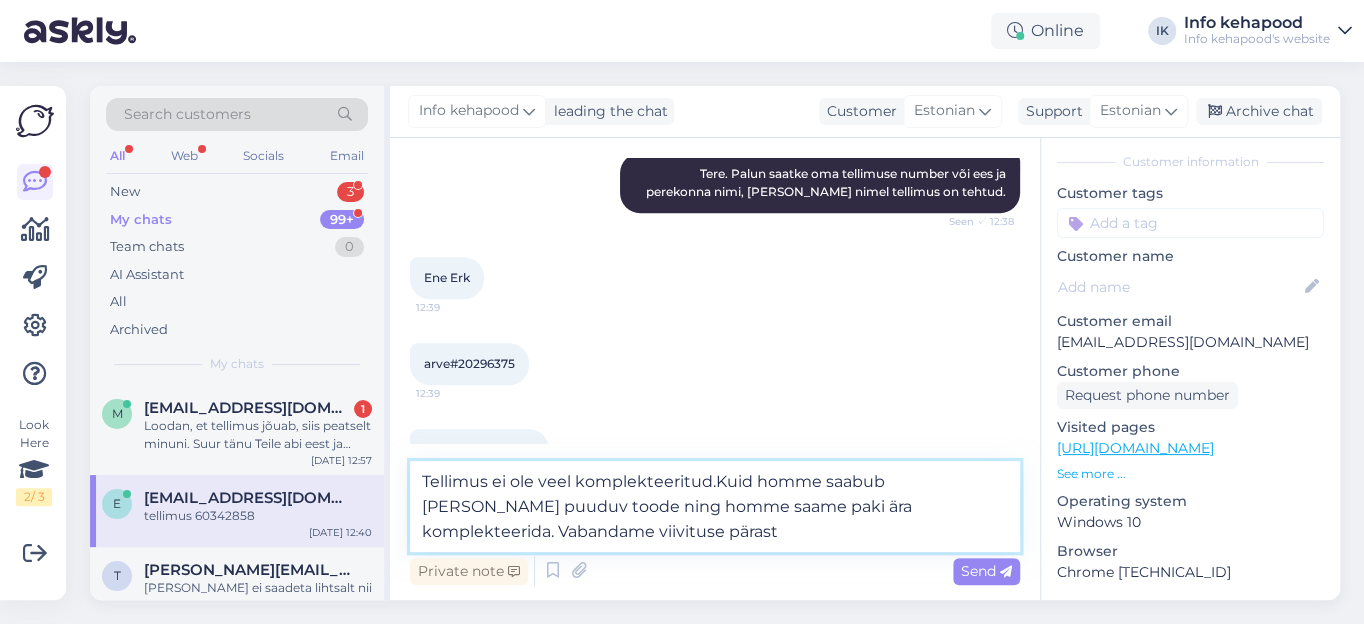 type on "Tellimus ei ole veel komplekteeritud.Kuid homme saabub [PERSON_NAME] puuduv toode ning homme saame paki ära komplekteerida. Vabandame viivituse pärast!" 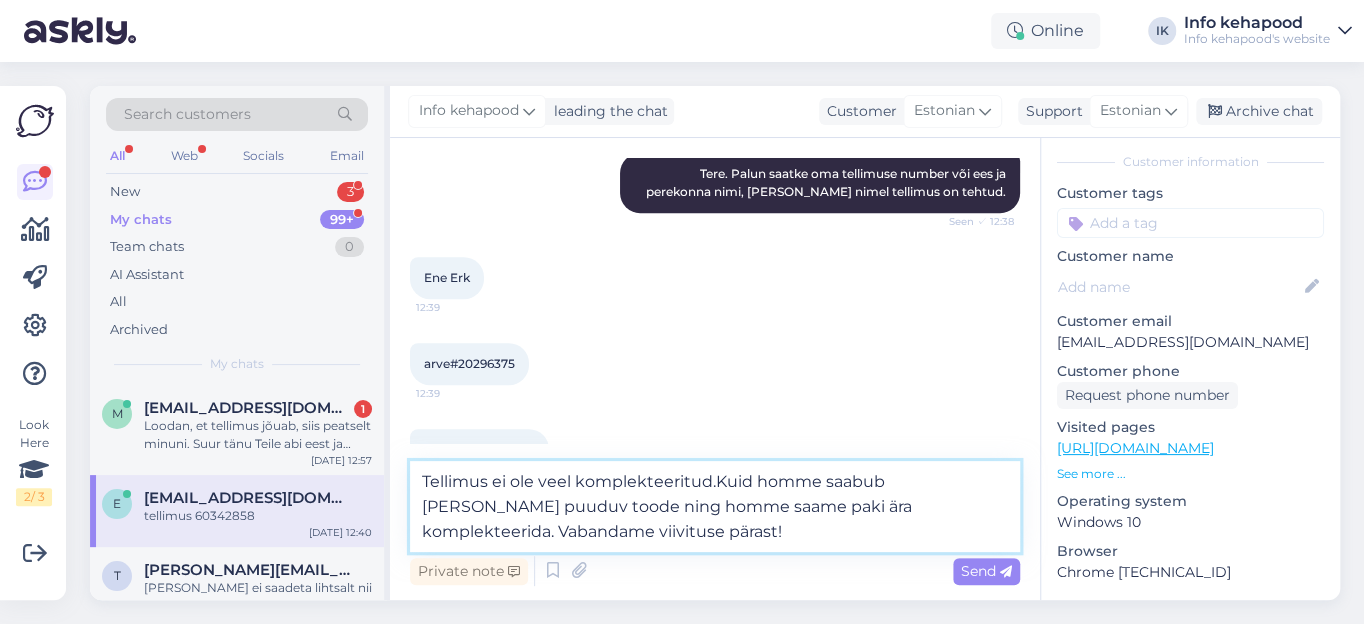 type 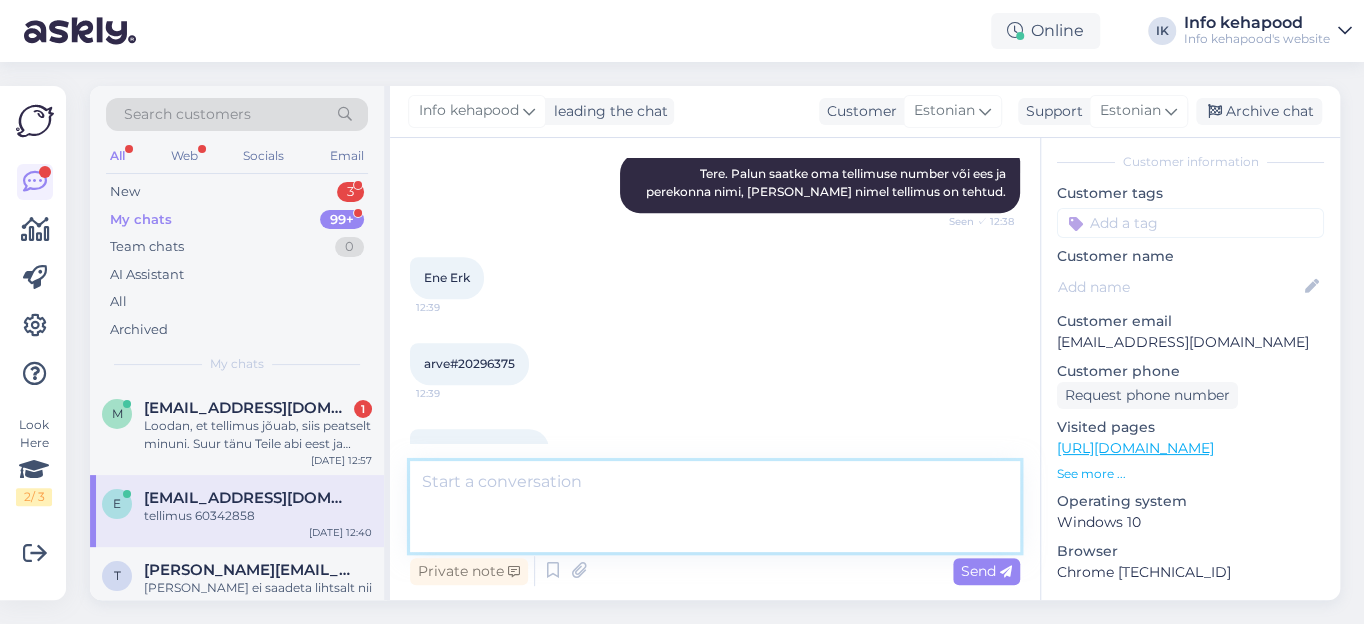 scroll, scrollTop: 545, scrollLeft: 0, axis: vertical 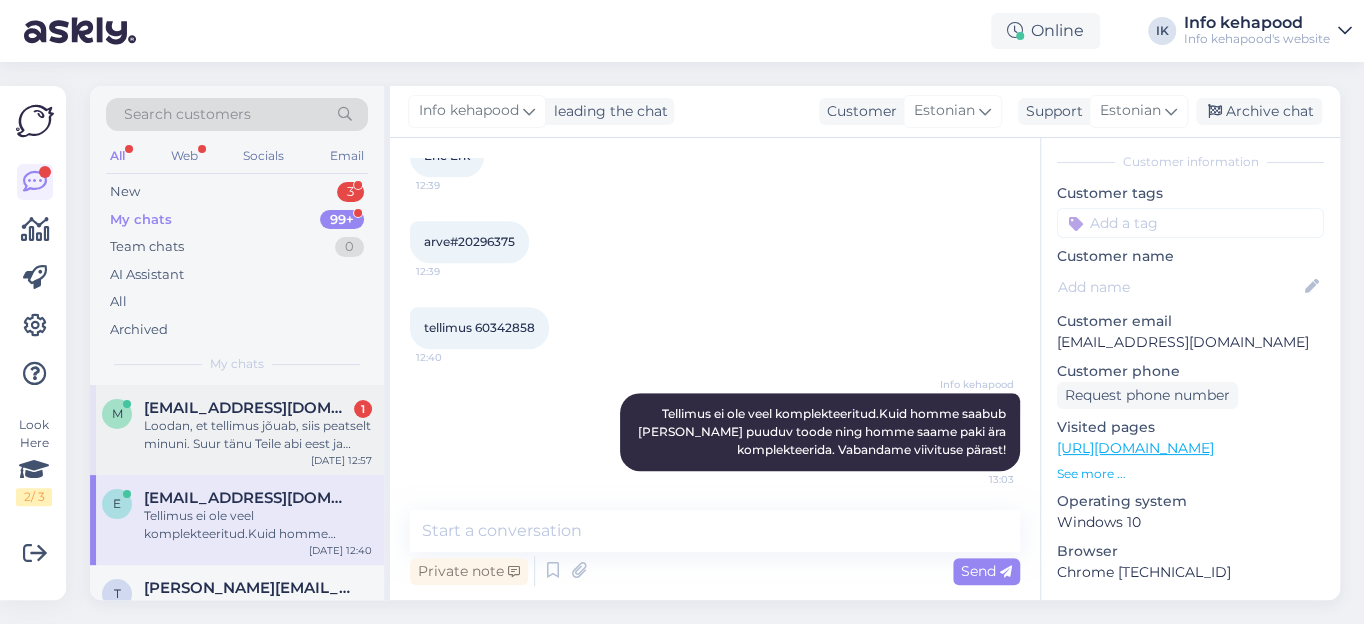 click on "Loodan, et tellimus jõuab, siis peatselt minuni. Suur tänu Teile abi eest ja kaunist suve jätku!" at bounding box center [258, 435] 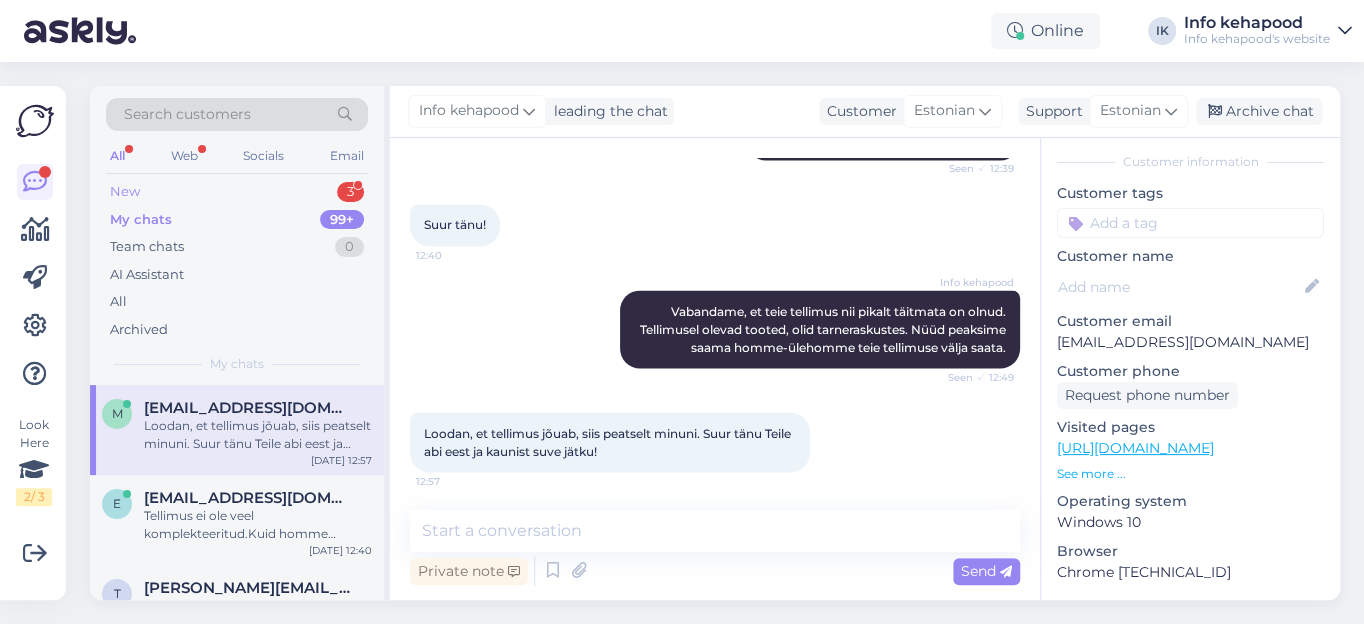 click on "New" at bounding box center [125, 192] 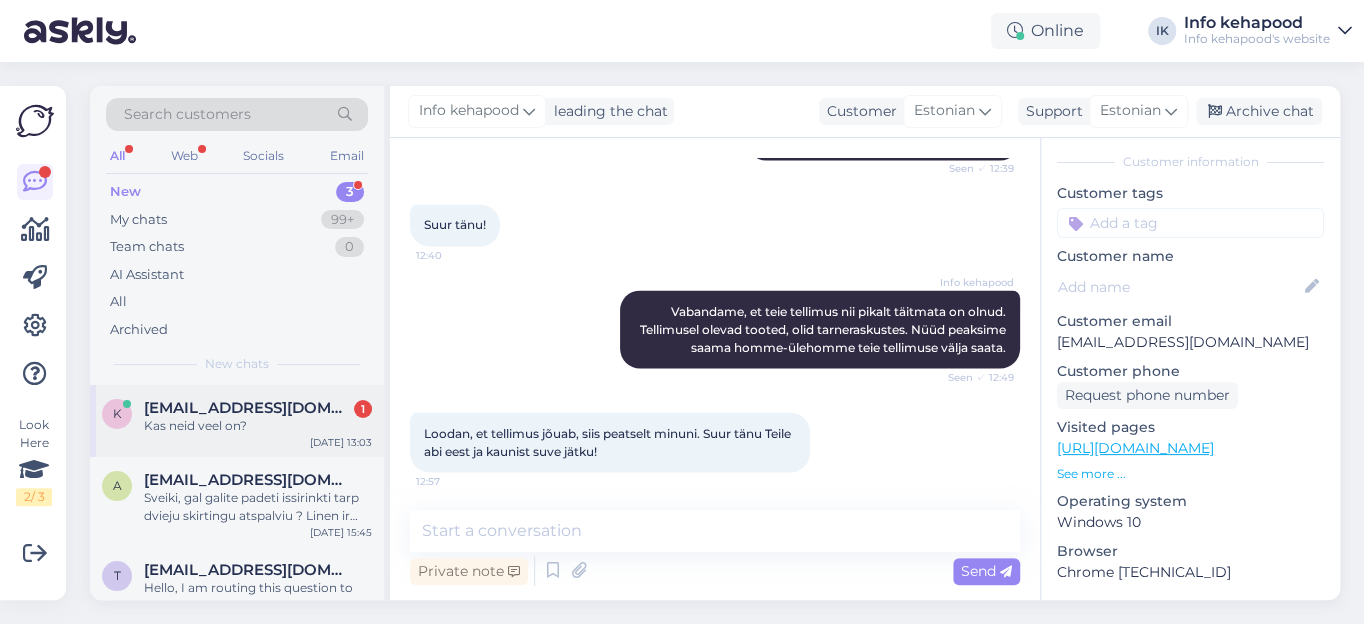 click on "[EMAIL_ADDRESS][DOMAIN_NAME]" at bounding box center (248, 408) 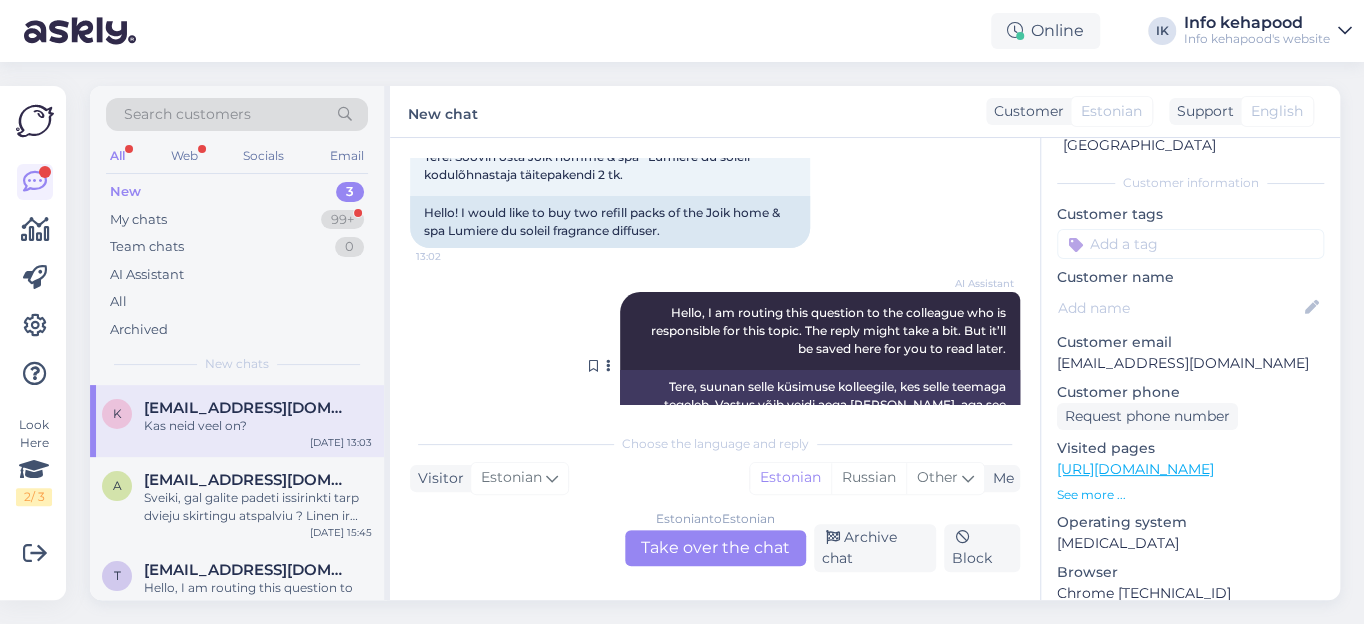 scroll, scrollTop: 31, scrollLeft: 0, axis: vertical 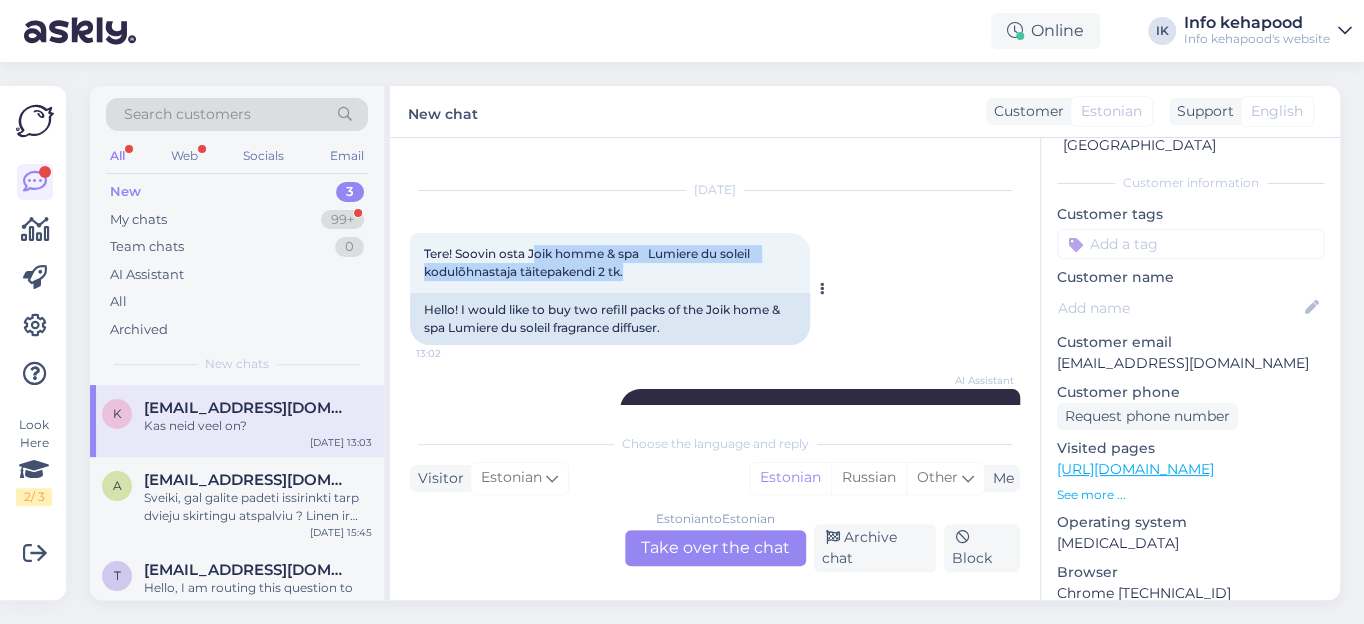 drag, startPoint x: 534, startPoint y: 250, endPoint x: 759, endPoint y: 266, distance: 225.56818 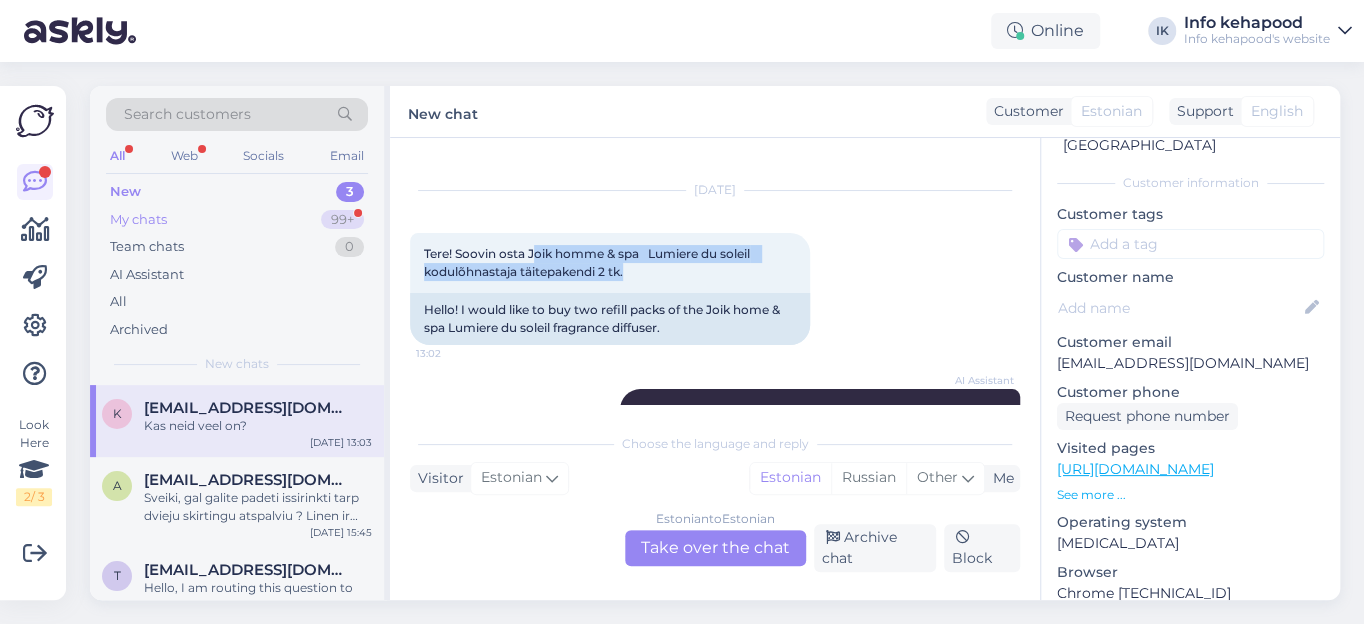 click on "My chats" at bounding box center [138, 220] 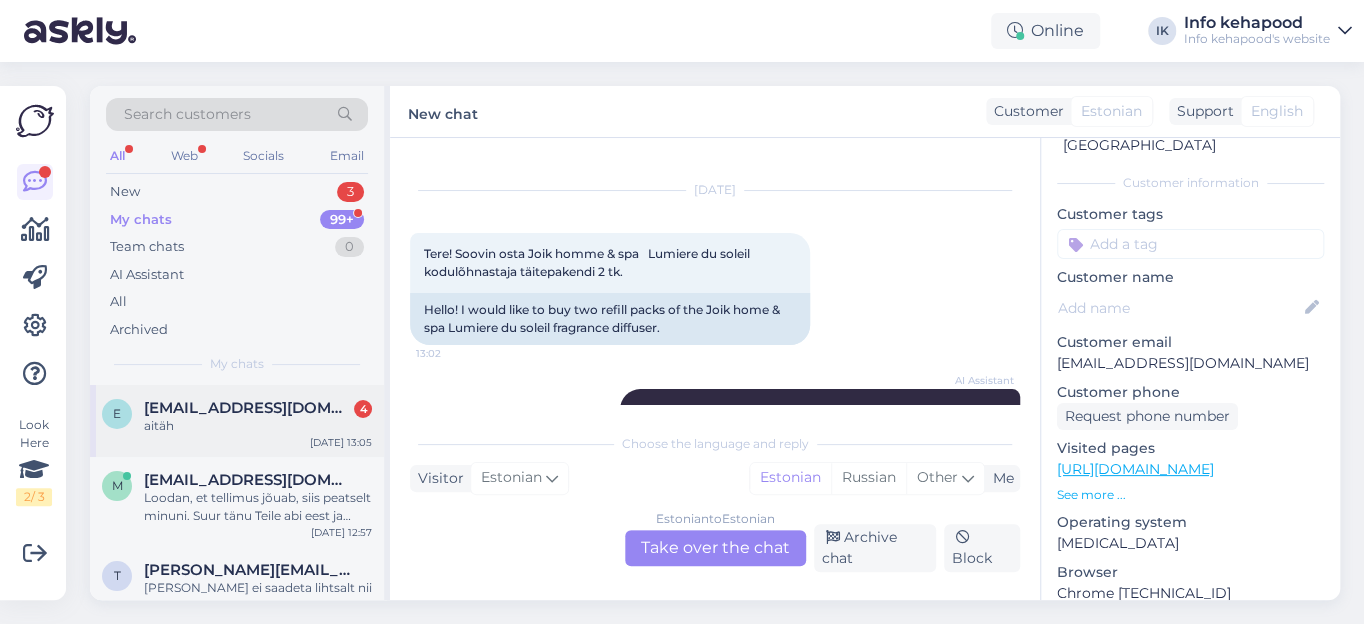 click on "e [EMAIL_ADDRESS][DOMAIN_NAME] 4 aitäh [DATE] 13:05" at bounding box center (237, 421) 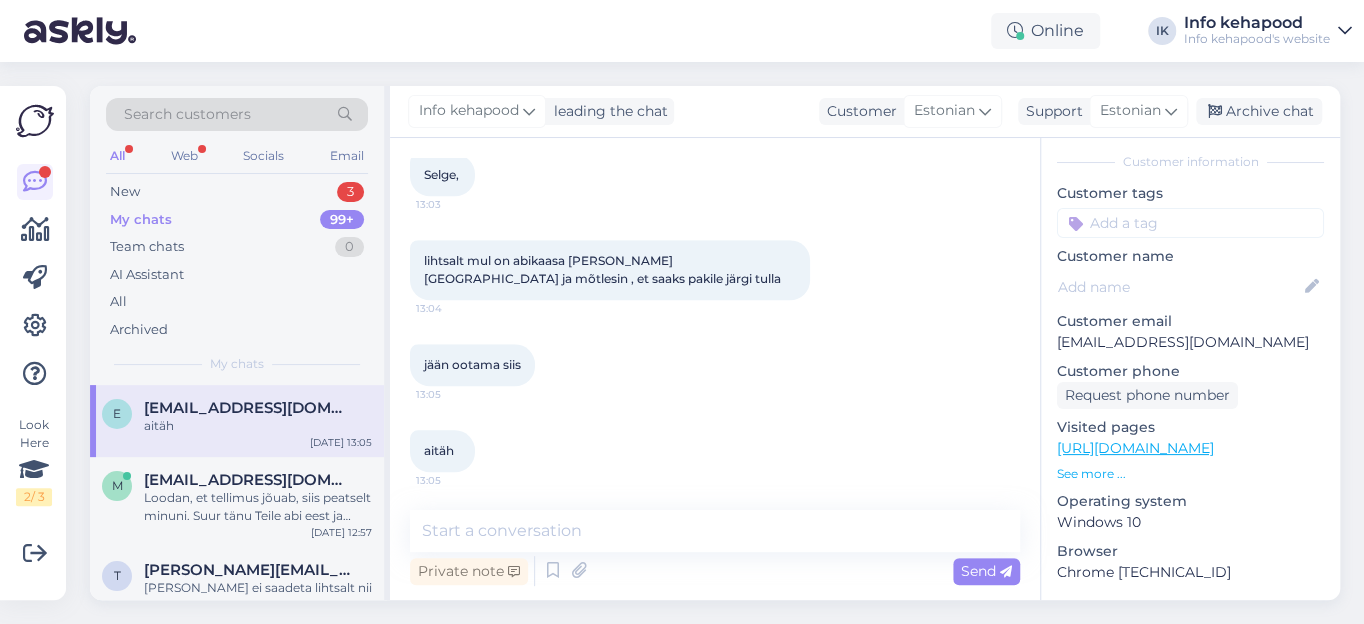 scroll, scrollTop: 634, scrollLeft: 0, axis: vertical 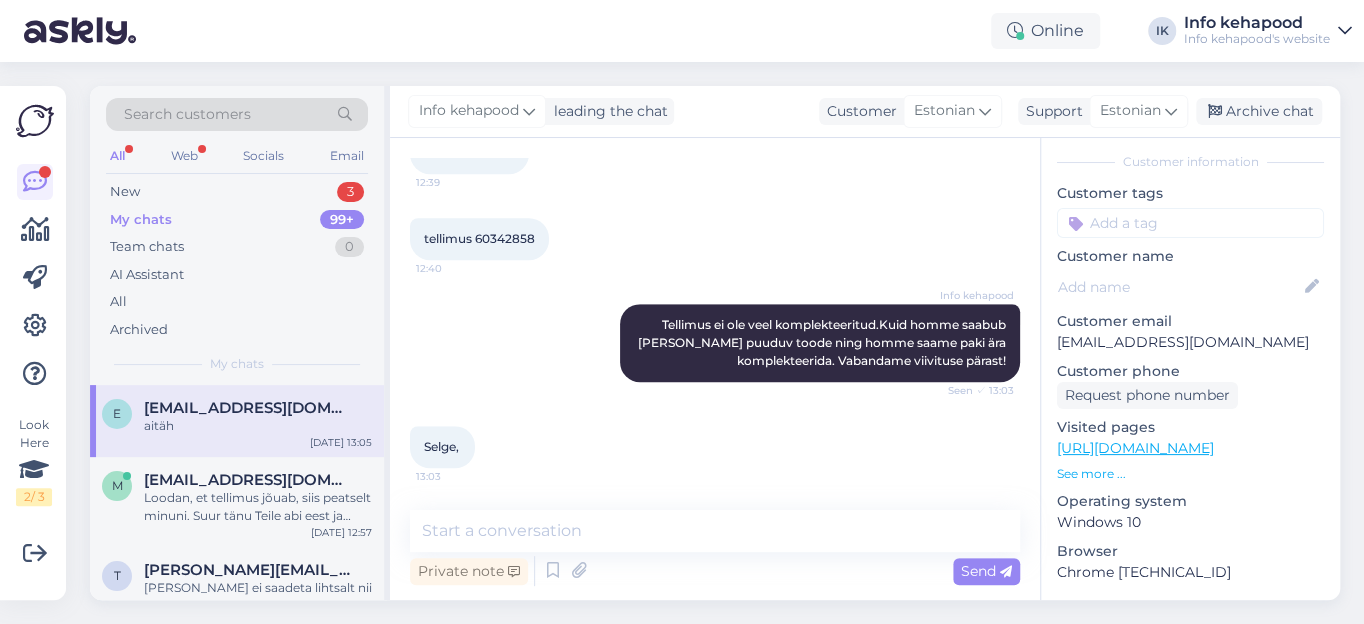 click on "tellimus 60342858" at bounding box center [479, 238] 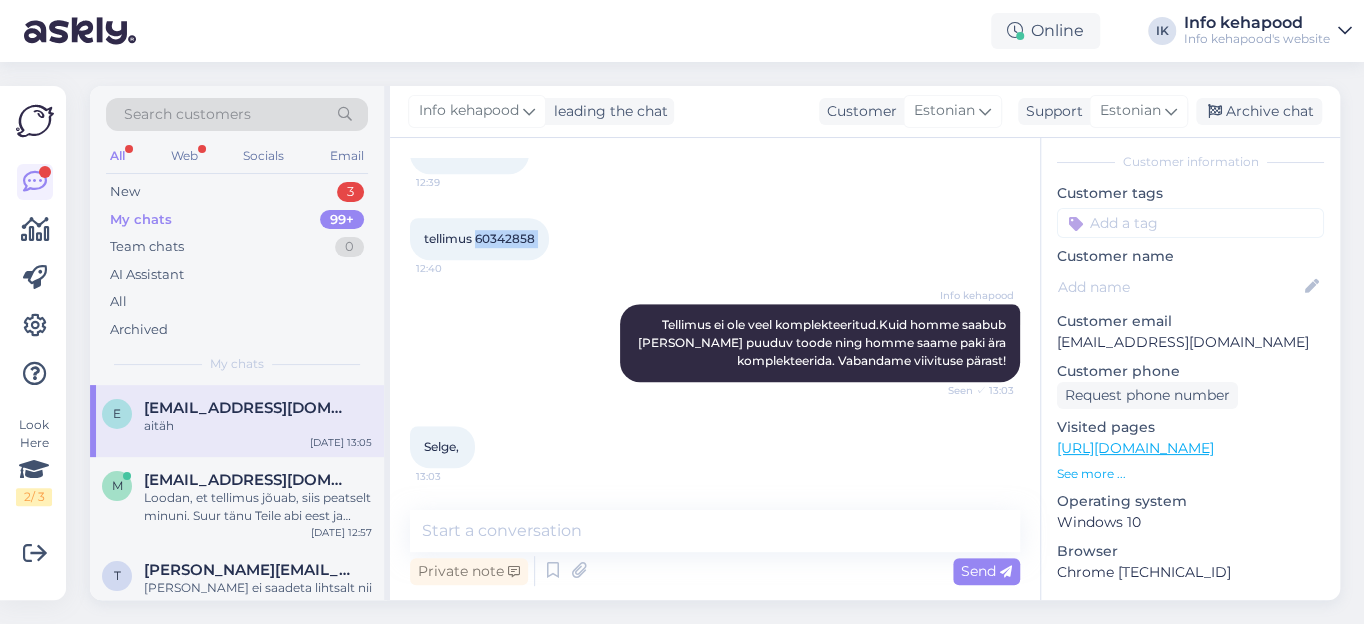 click on "tellimus 60342858" at bounding box center (479, 238) 